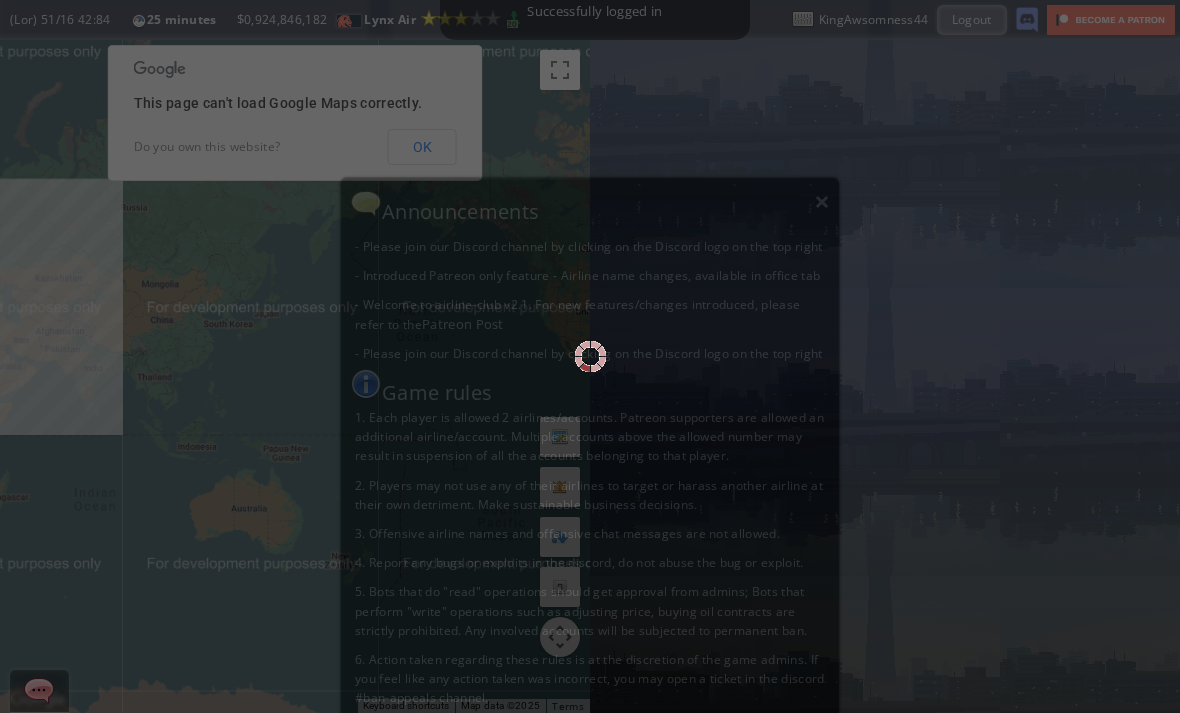 scroll, scrollTop: 0, scrollLeft: 0, axis: both 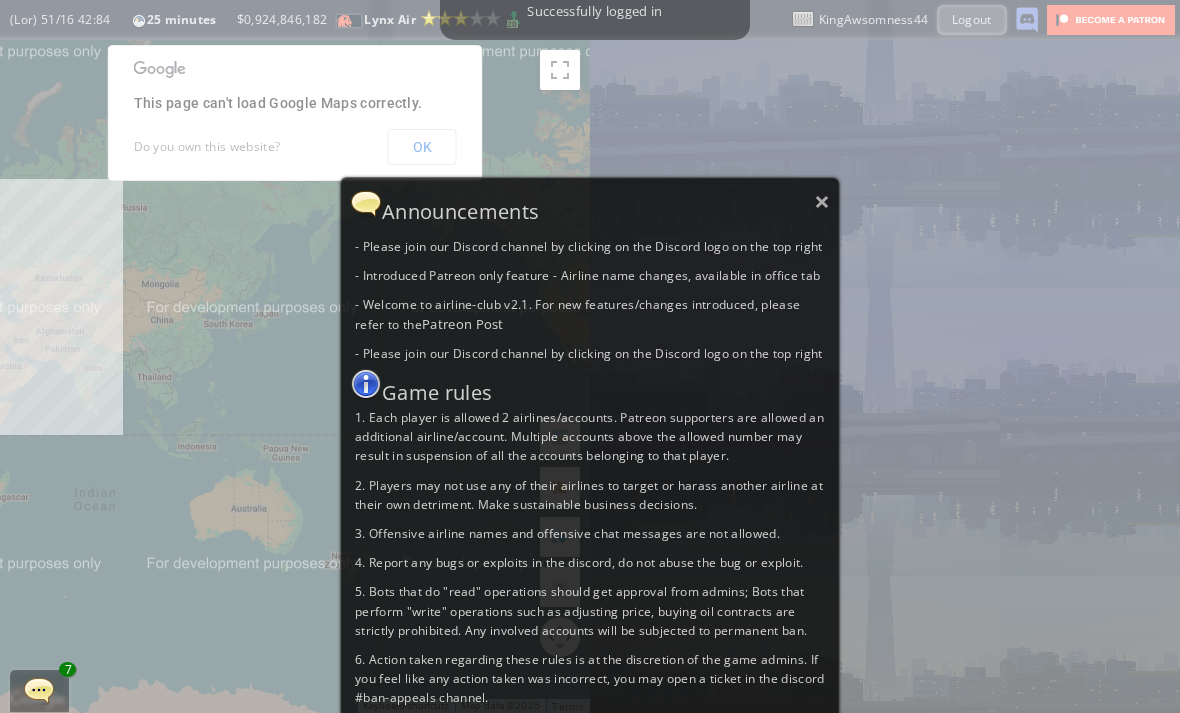 click on "Announcements" at bounding box center (590, 204) 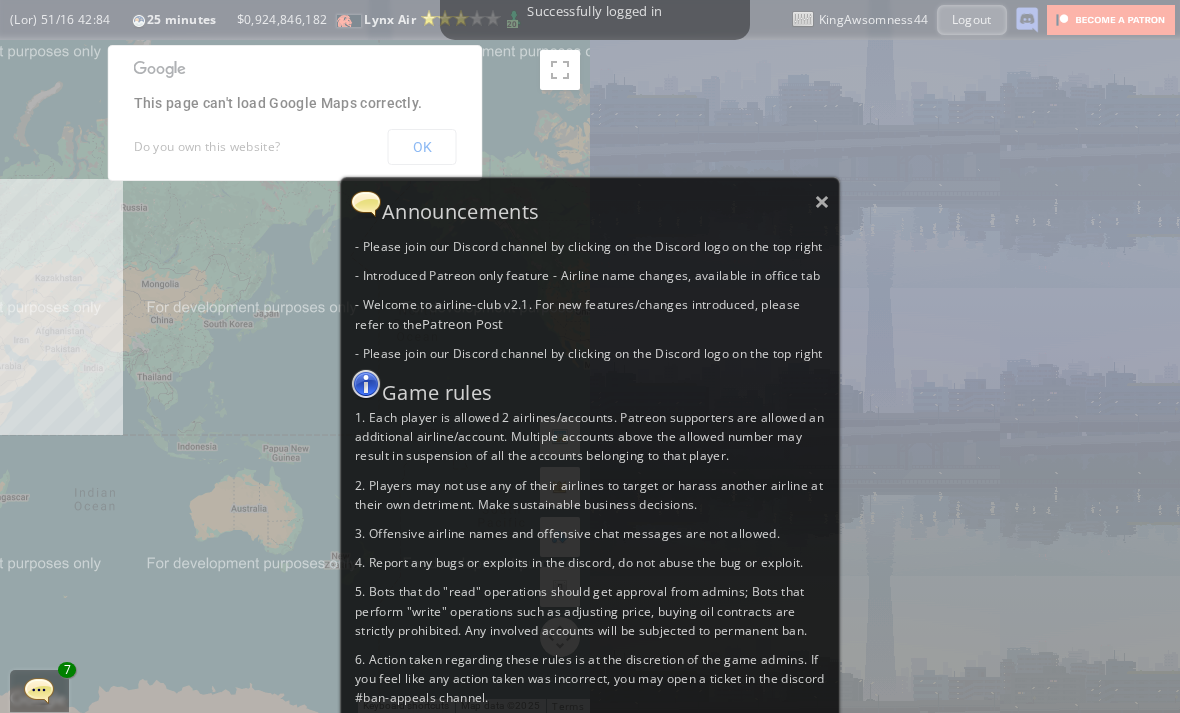 click on "×" at bounding box center (822, 201) 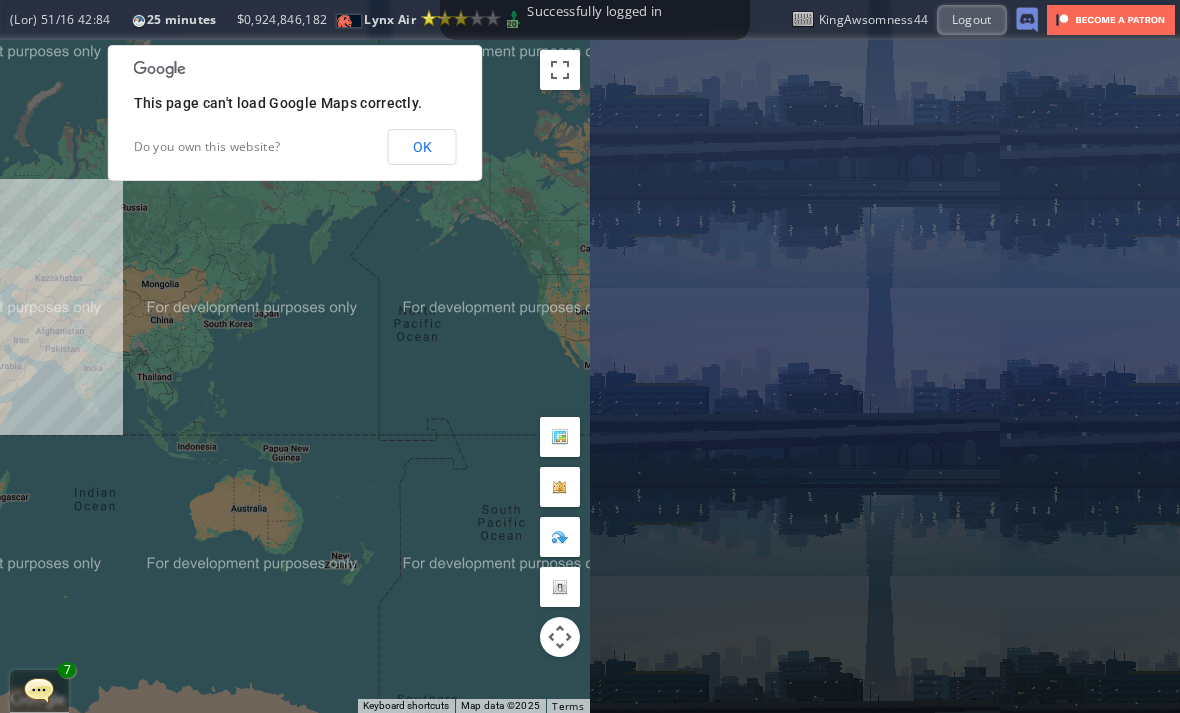 click at bounding box center [39, 690] 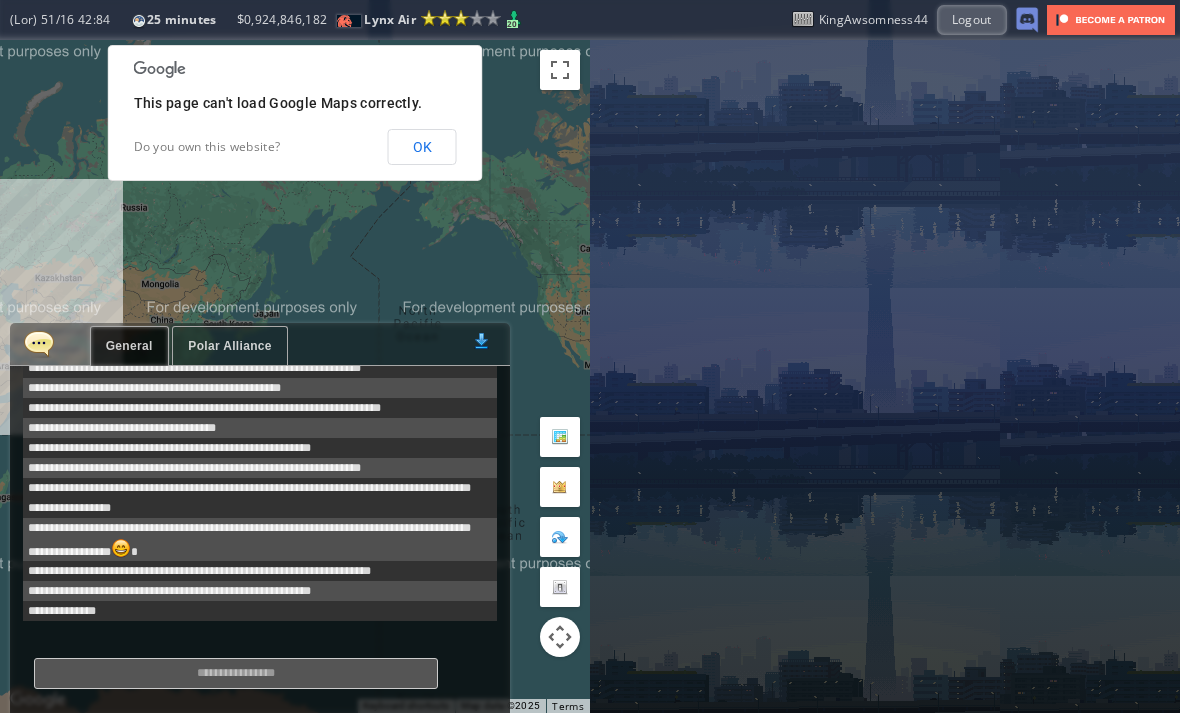 scroll, scrollTop: 341, scrollLeft: 0, axis: vertical 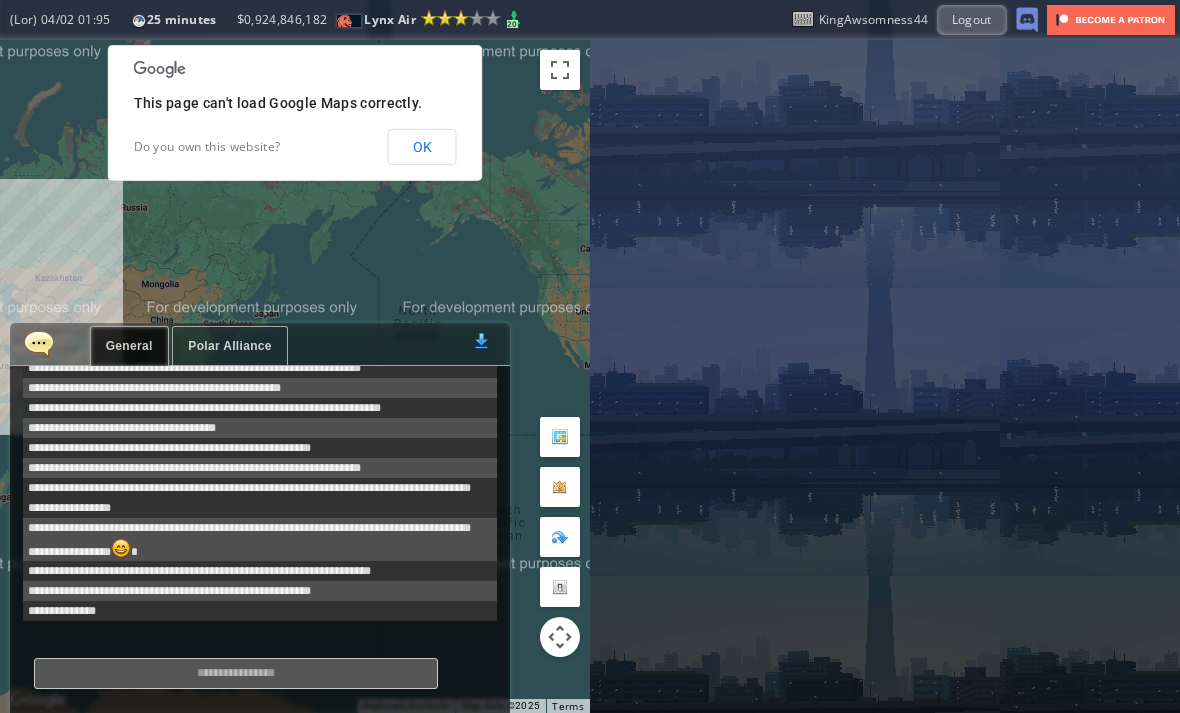 click on "Polar Alliance" at bounding box center [229, 346] 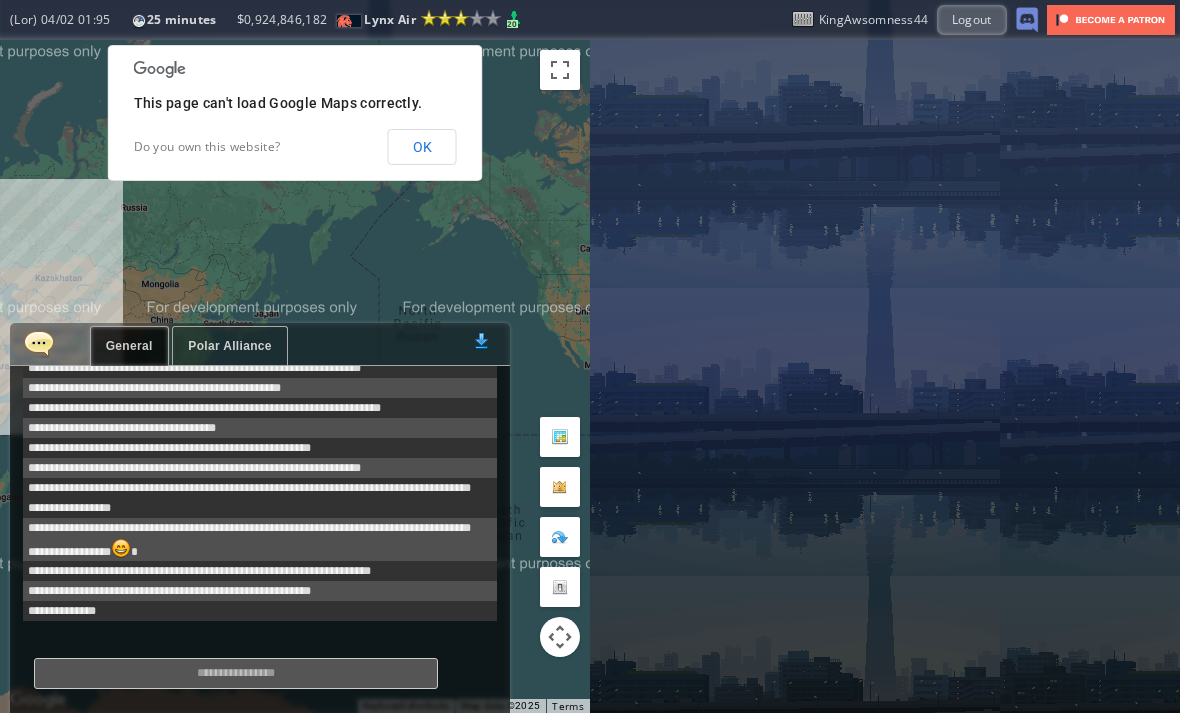 scroll, scrollTop: 615, scrollLeft: 0, axis: vertical 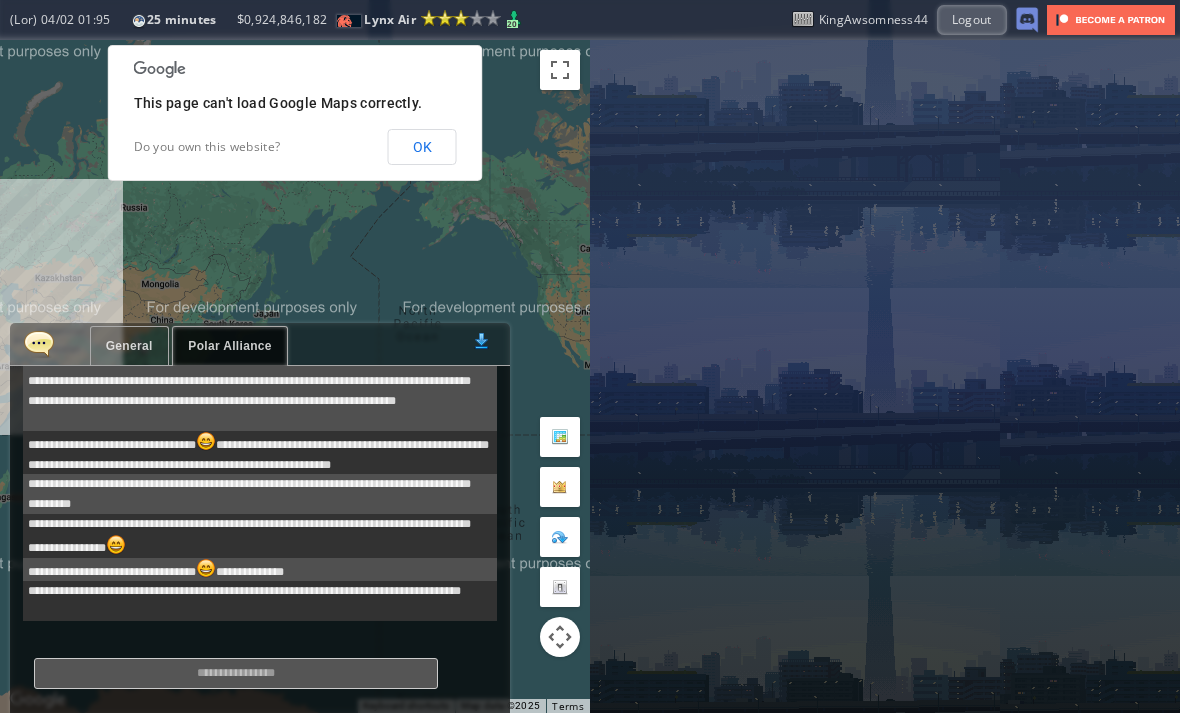 click at bounding box center [39, 343] 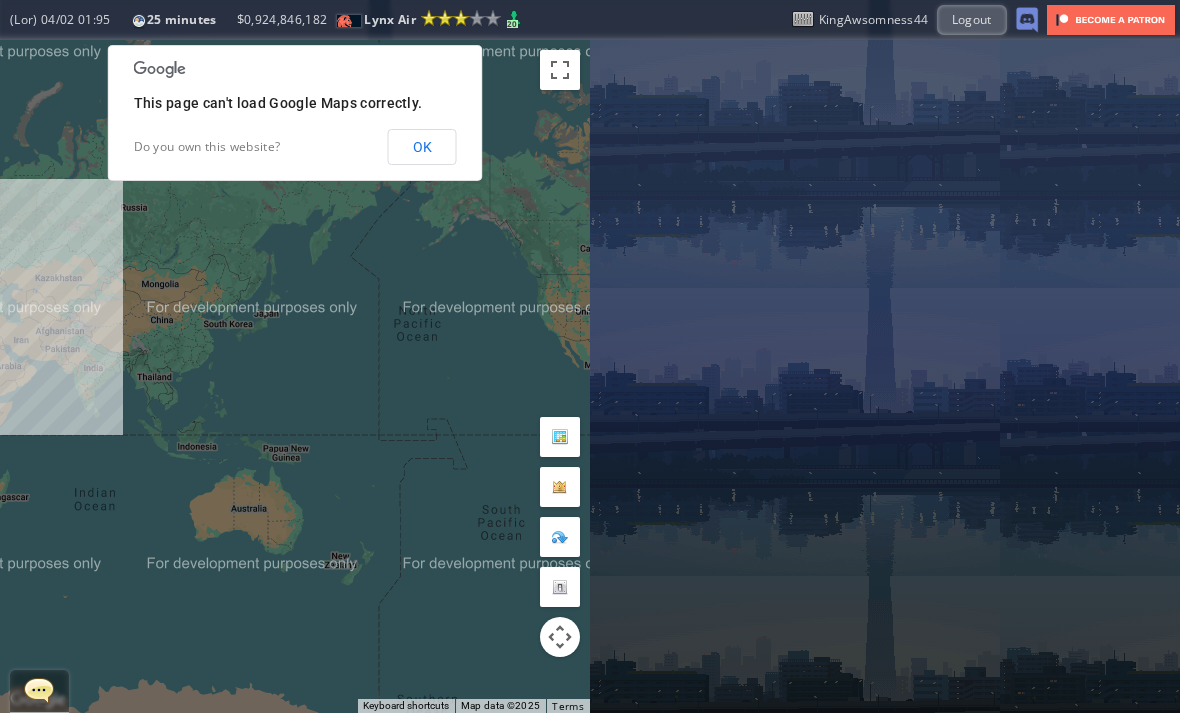 click on "OK" at bounding box center [422, 147] 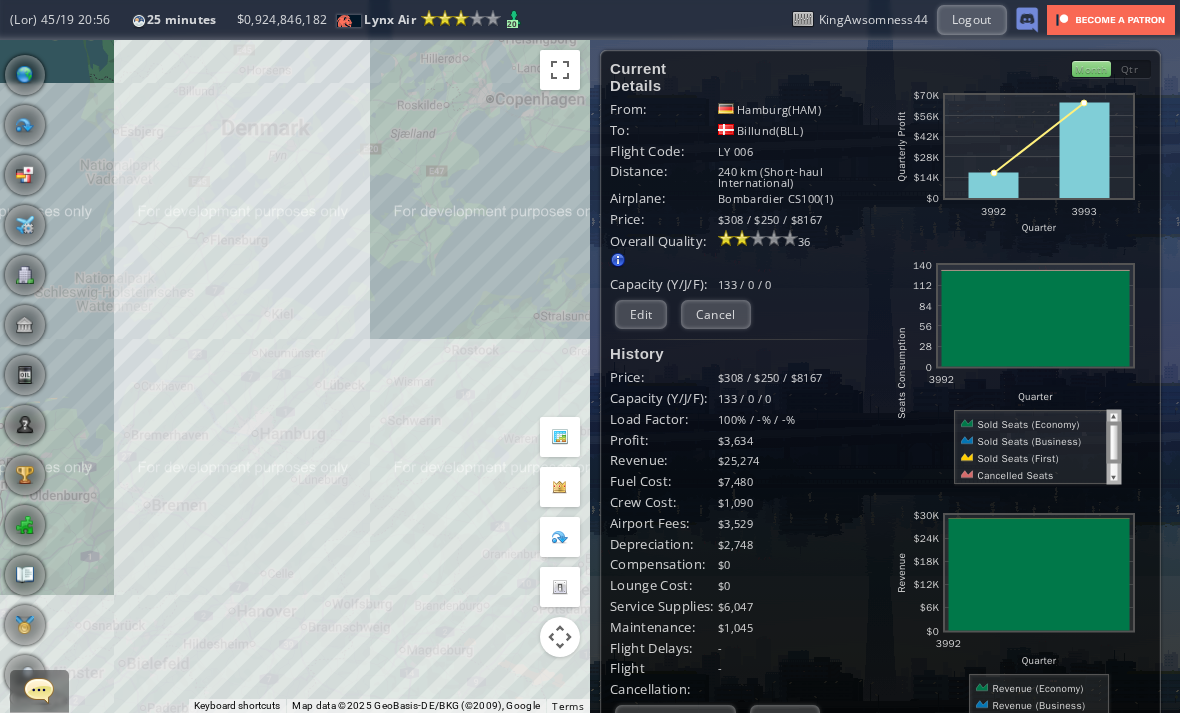 click on "Edit" at bounding box center [641, 314] 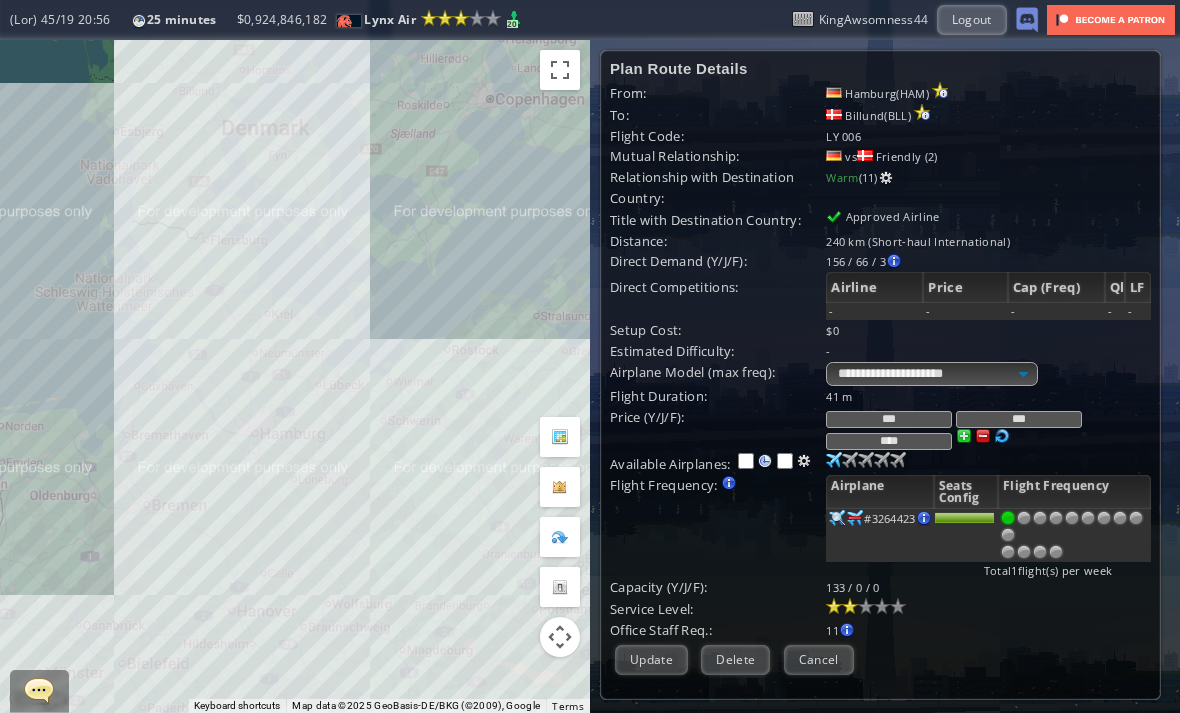 click at bounding box center [1088, 518] 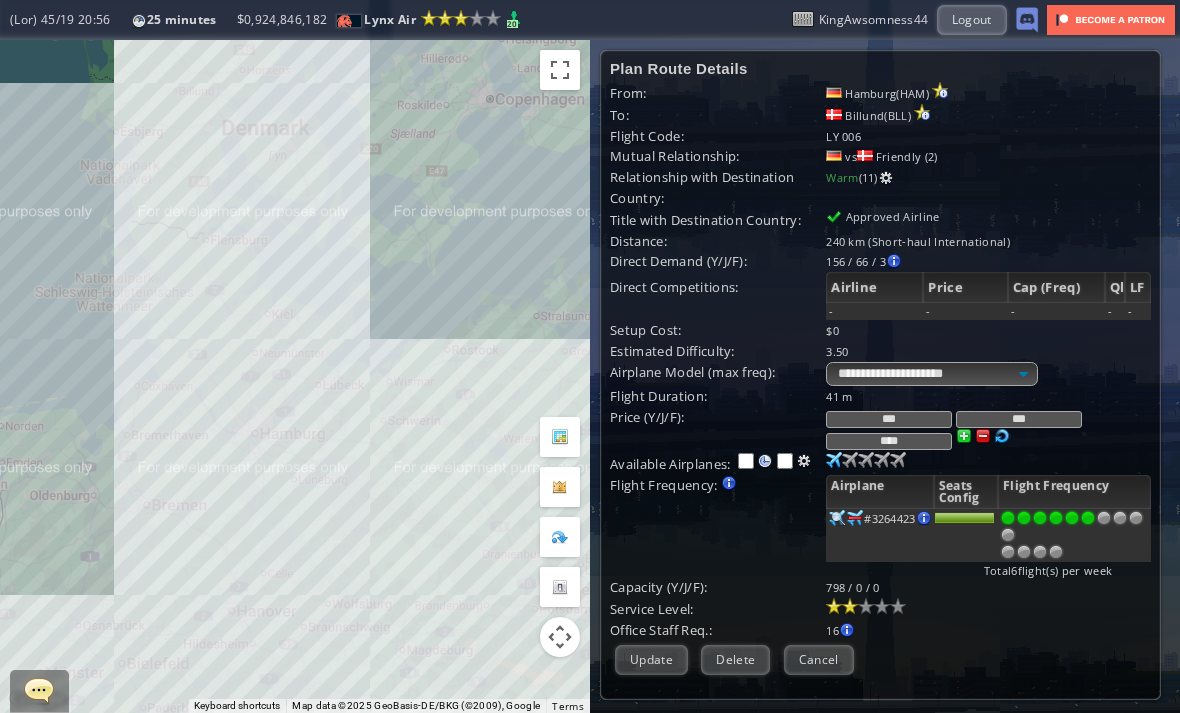 click at bounding box center [1002, 436] 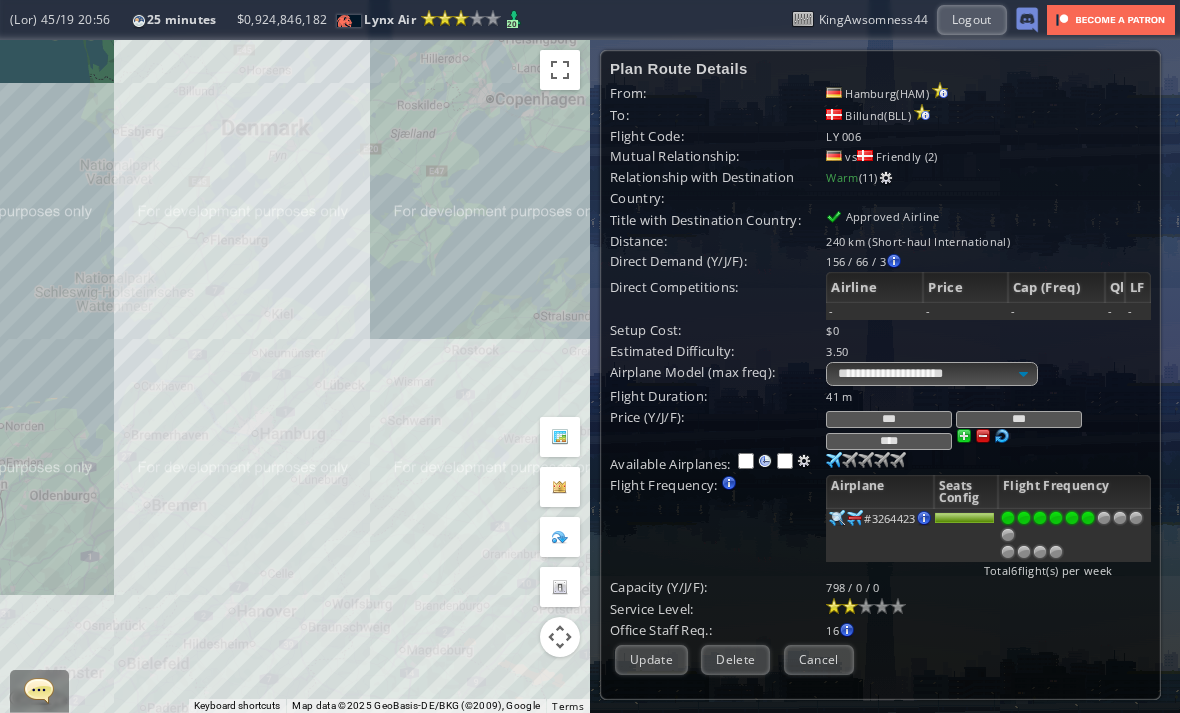 click at bounding box center (1002, 436) 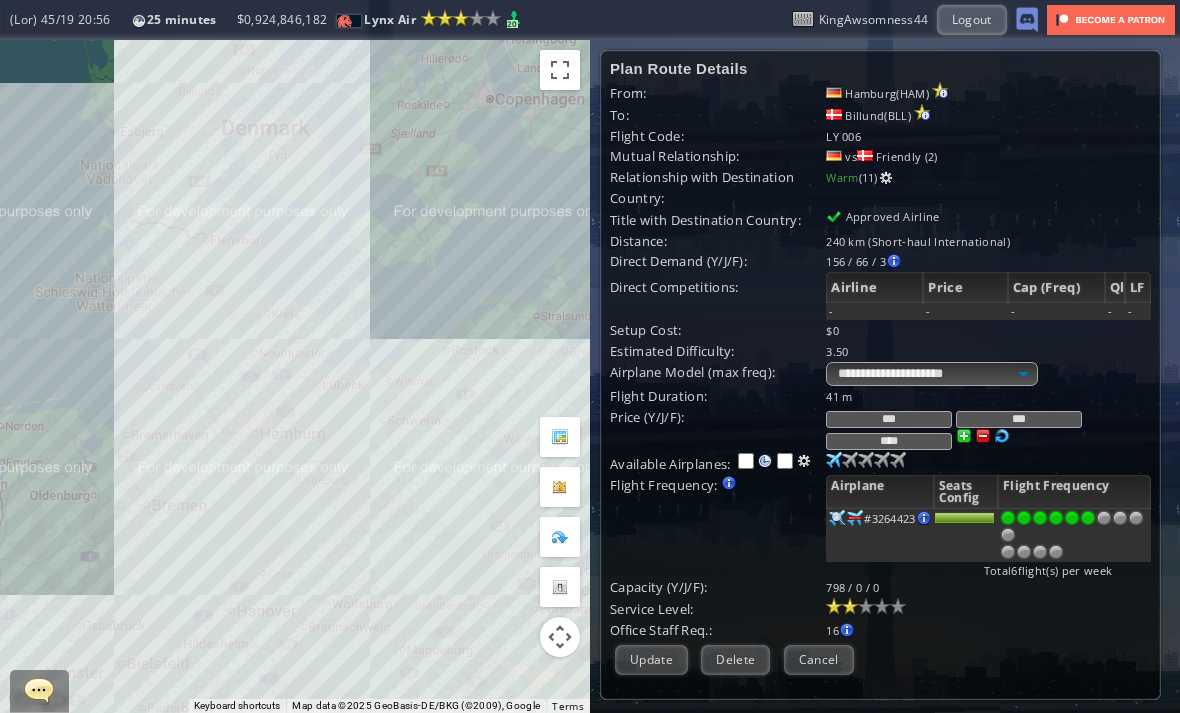click at bounding box center (983, 436) 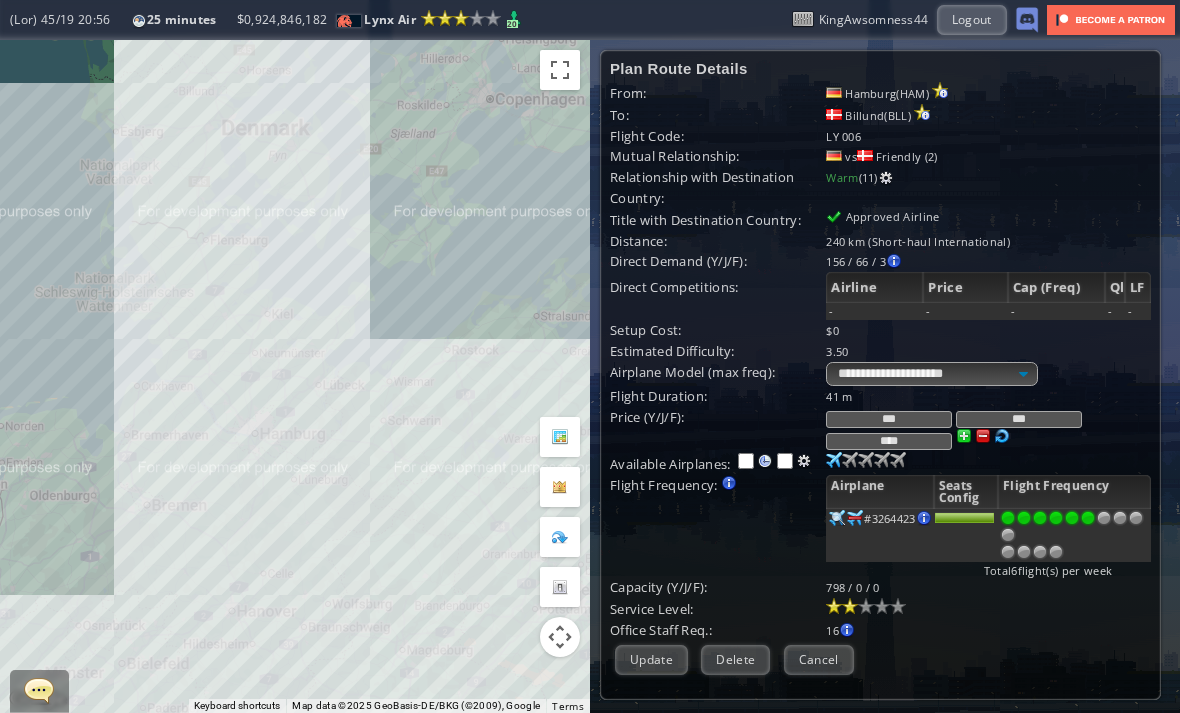 click at bounding box center [983, 436] 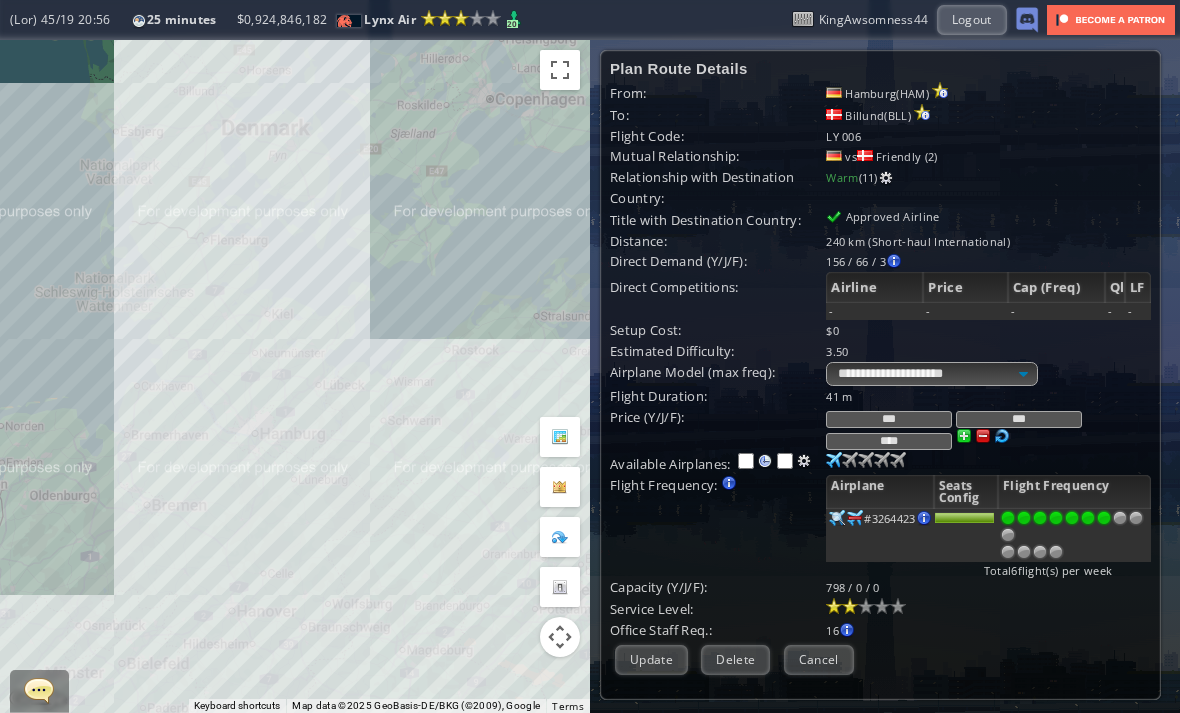 click at bounding box center (1104, 518) 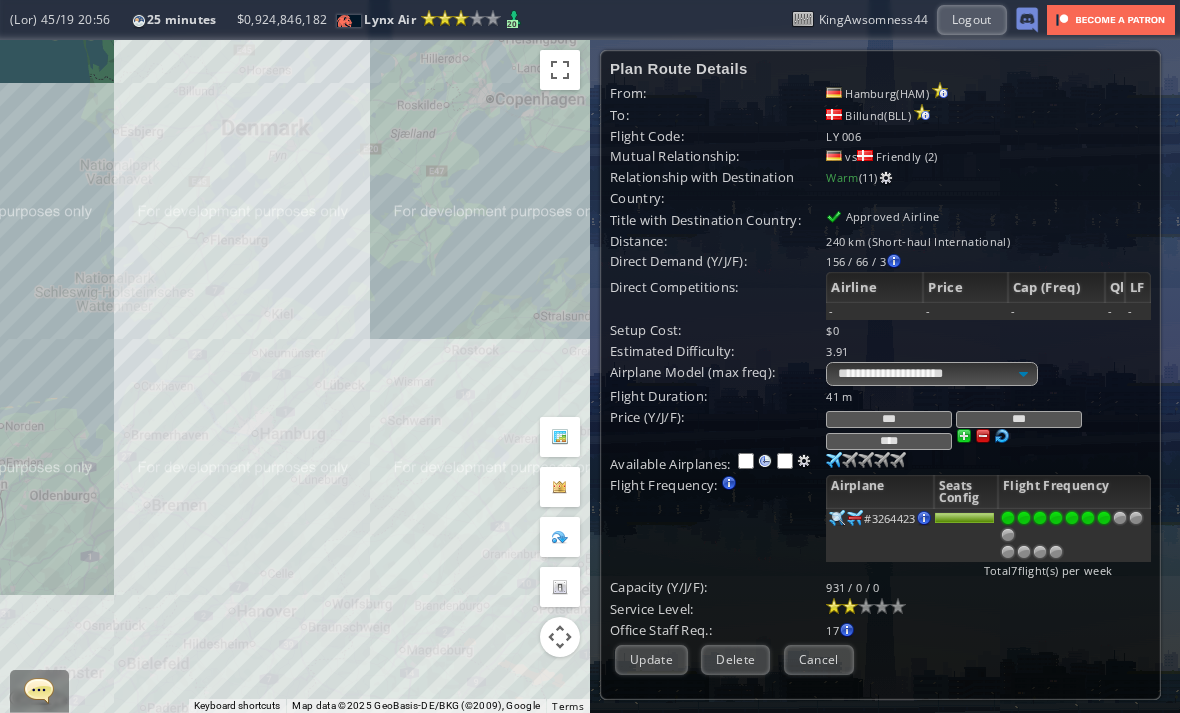 click on "Update" at bounding box center (651, 659) 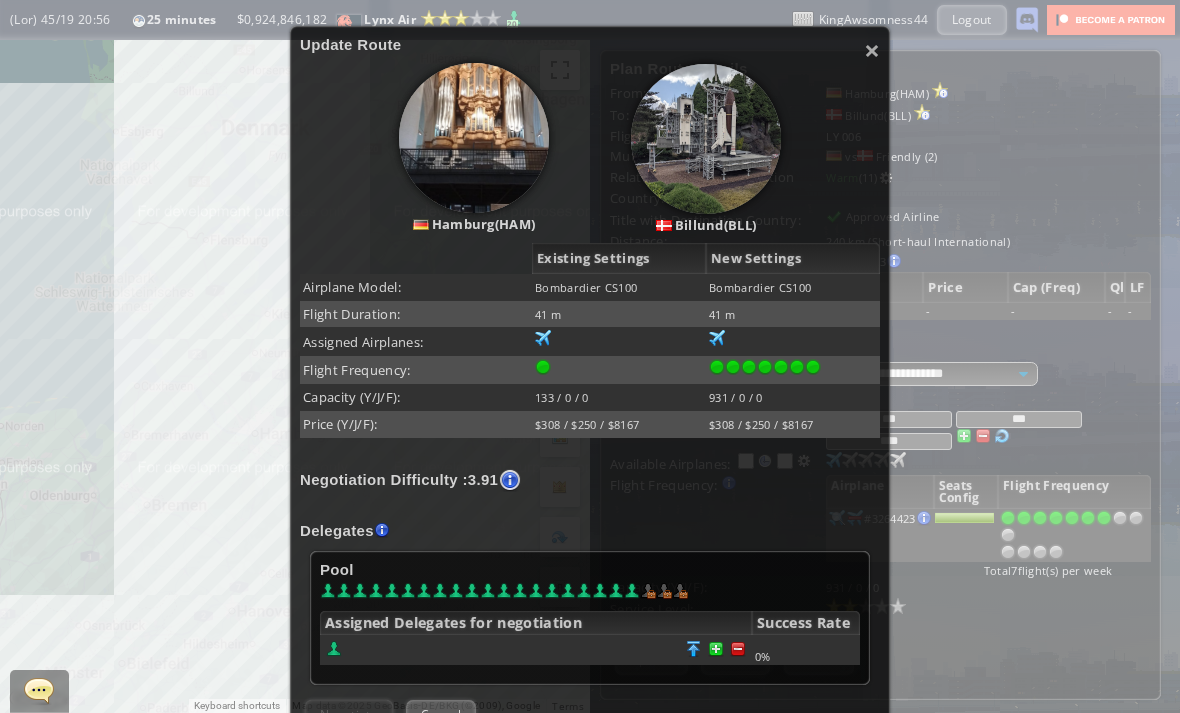scroll, scrollTop: 149, scrollLeft: 0, axis: vertical 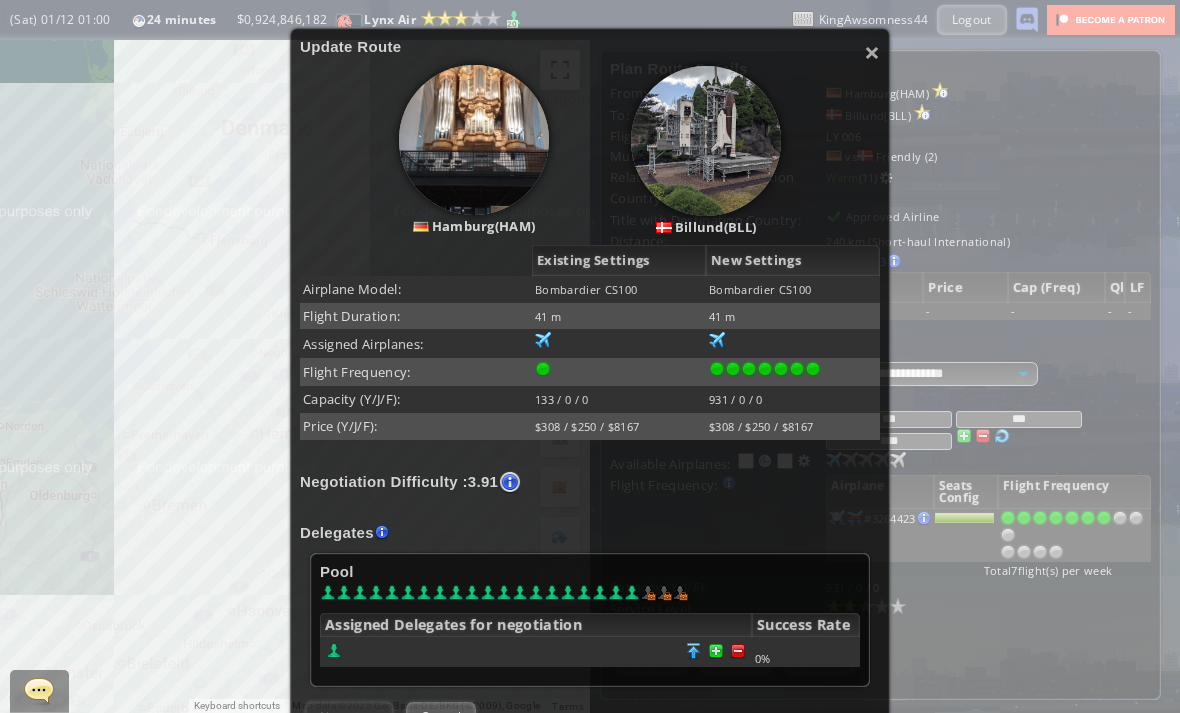 click at bounding box center [738, 651] 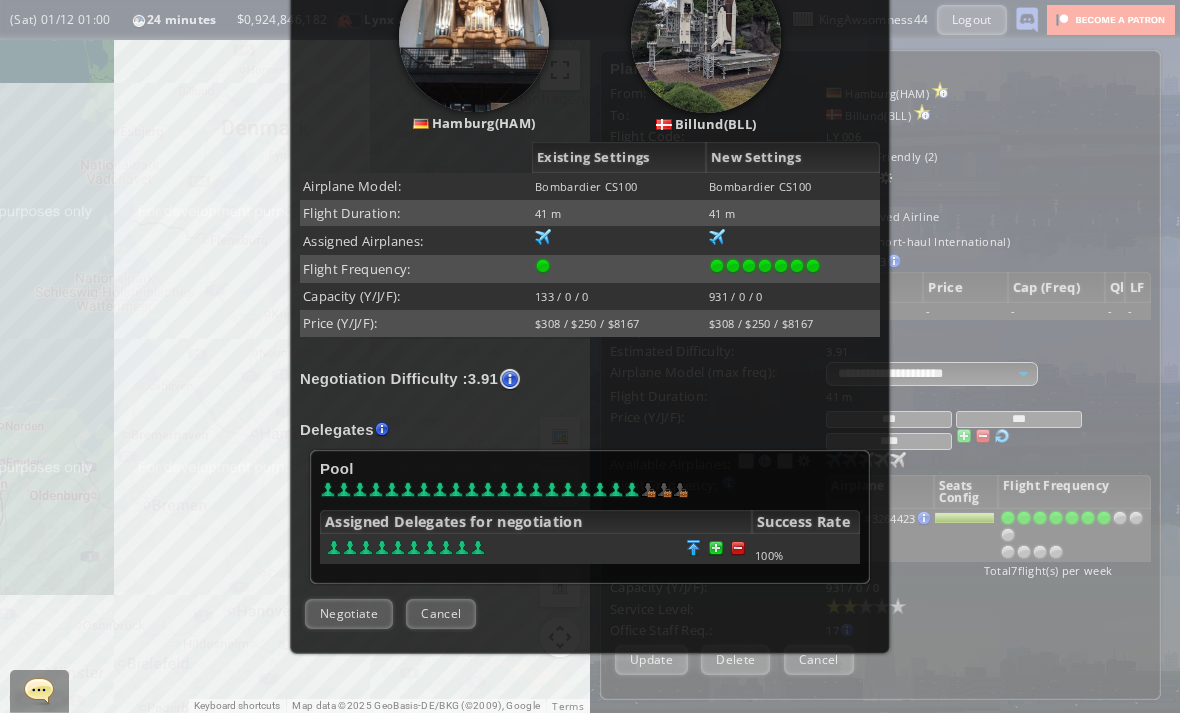 scroll, scrollTop: 294, scrollLeft: 0, axis: vertical 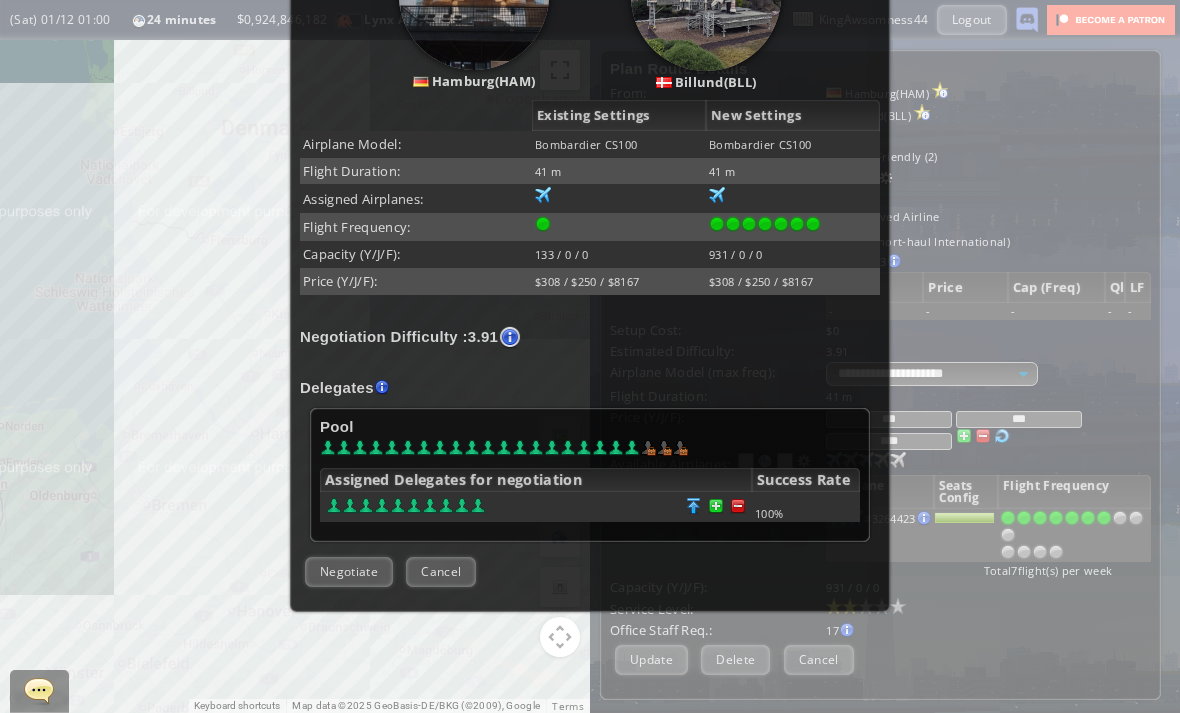 click on "Negotiate" at bounding box center (349, 571) 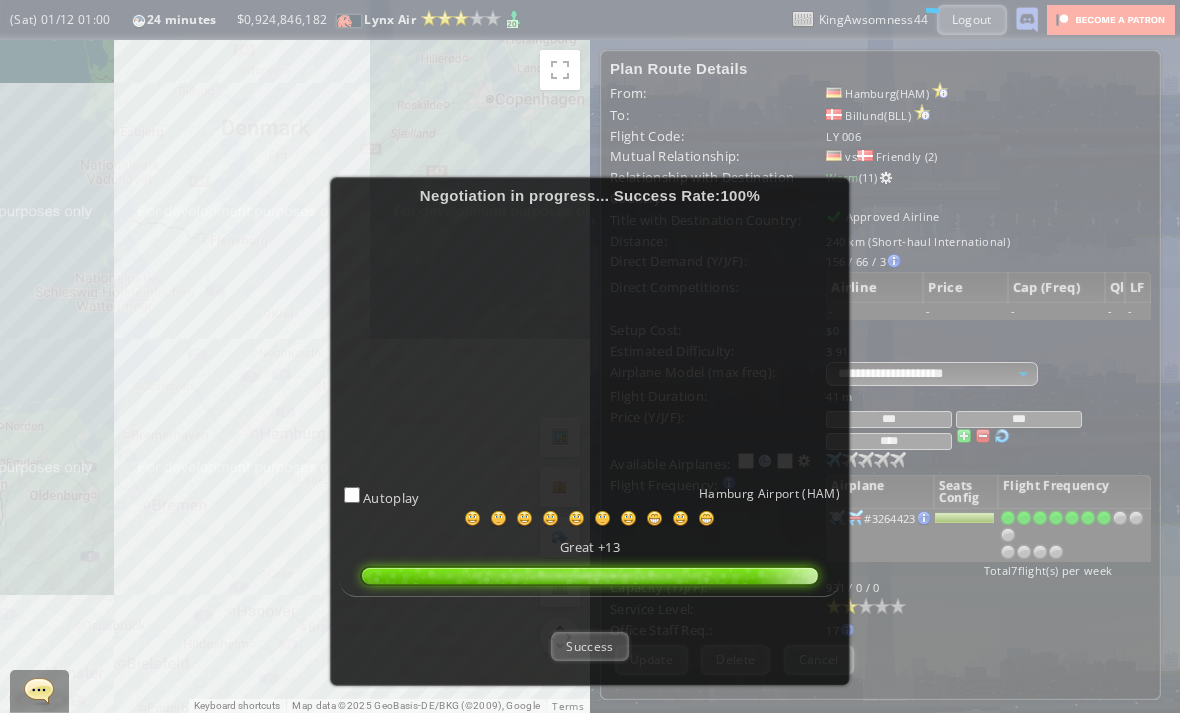 click on "Success" at bounding box center (589, 646) 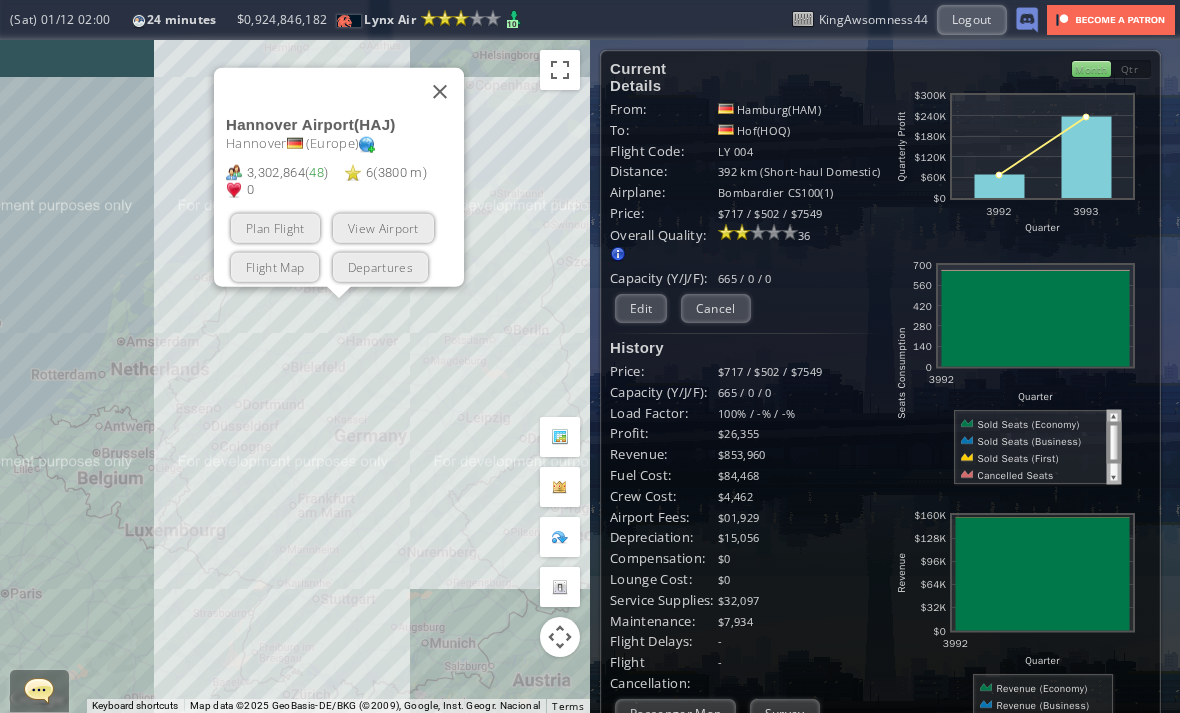 click at bounding box center [440, 91] 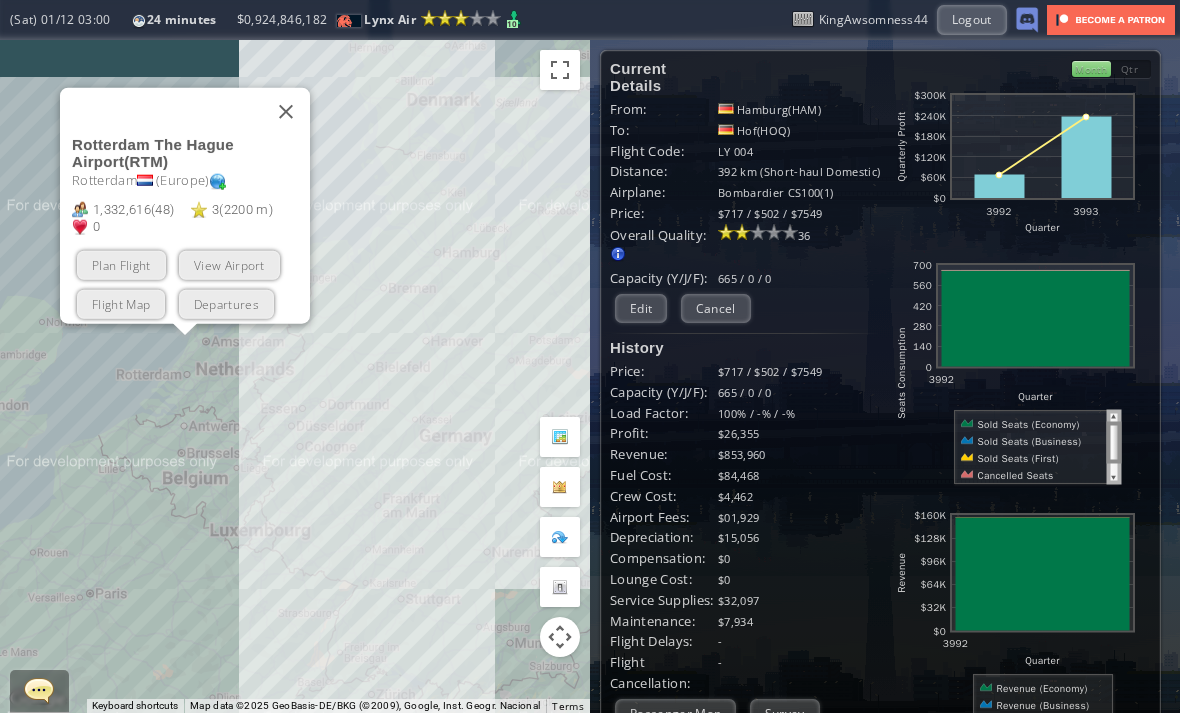 click on "Plan Flight" at bounding box center (121, 264) 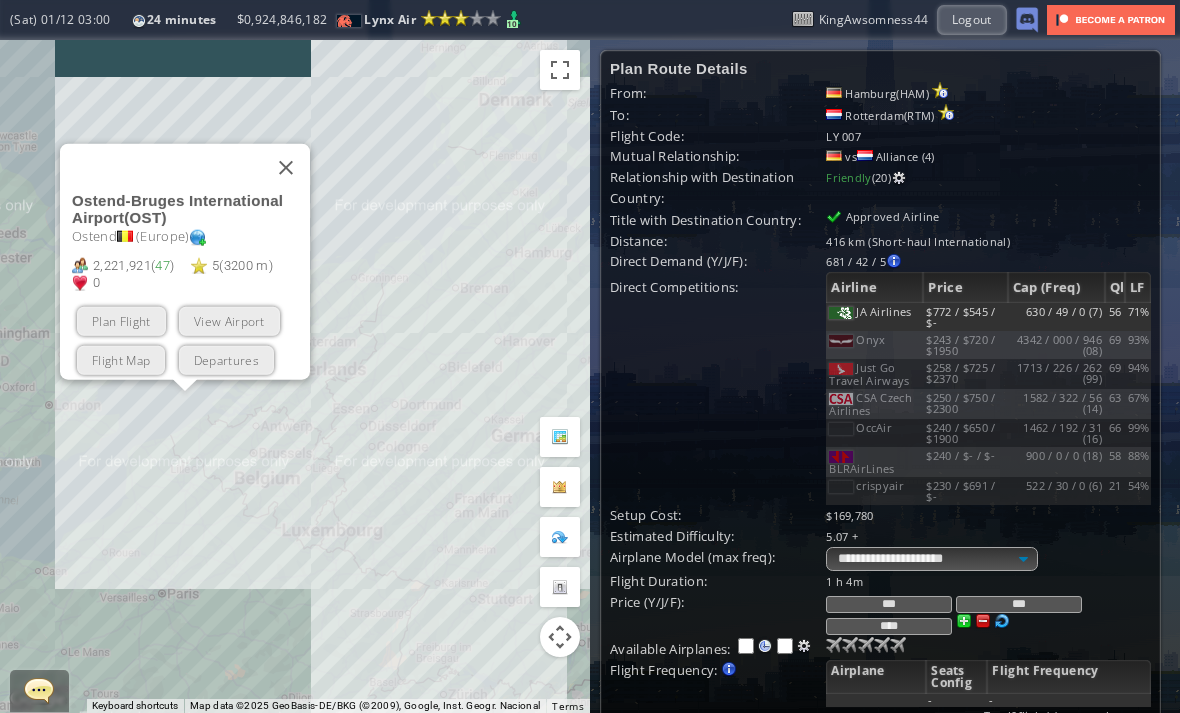 click on "Plan Flight" at bounding box center [121, 320] 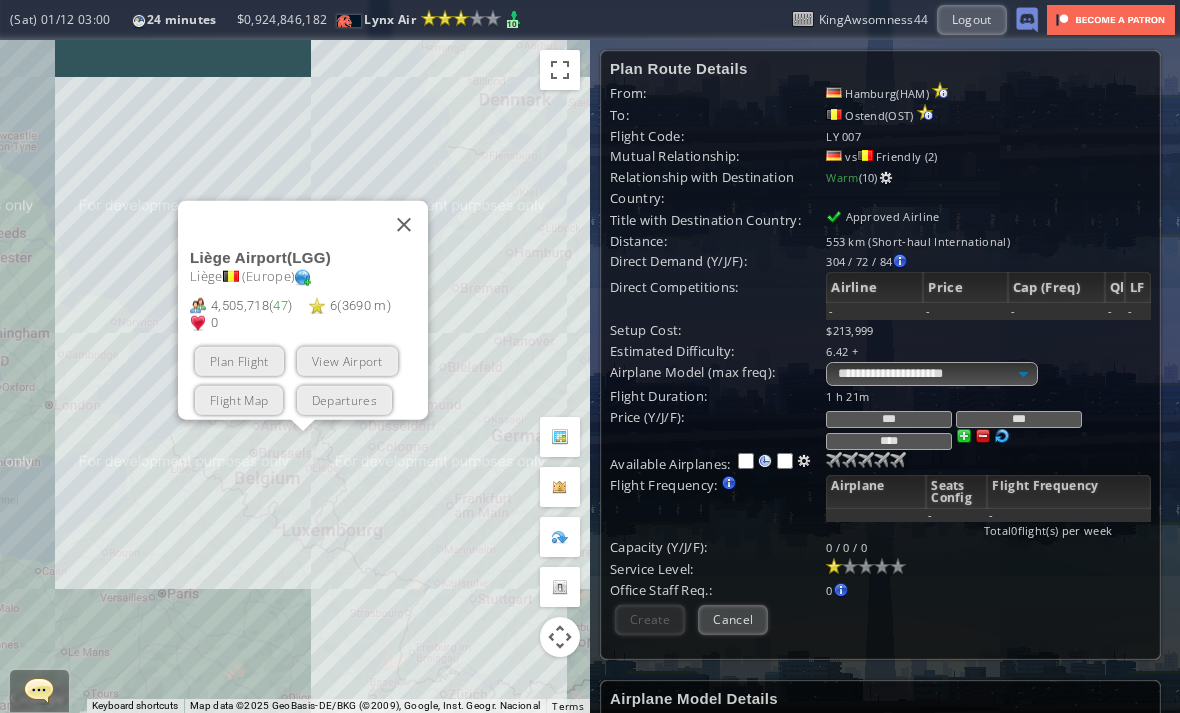 click on "Plan Flight" at bounding box center (239, 360) 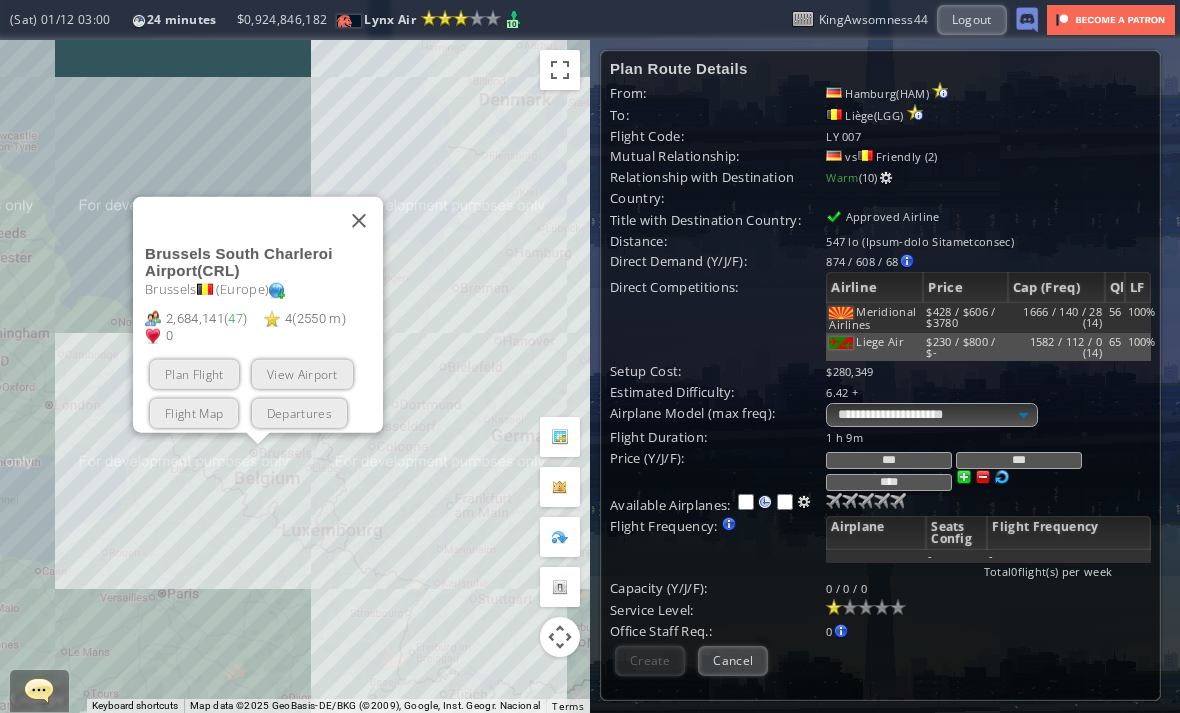 click on "Plan Flight" at bounding box center (194, 373) 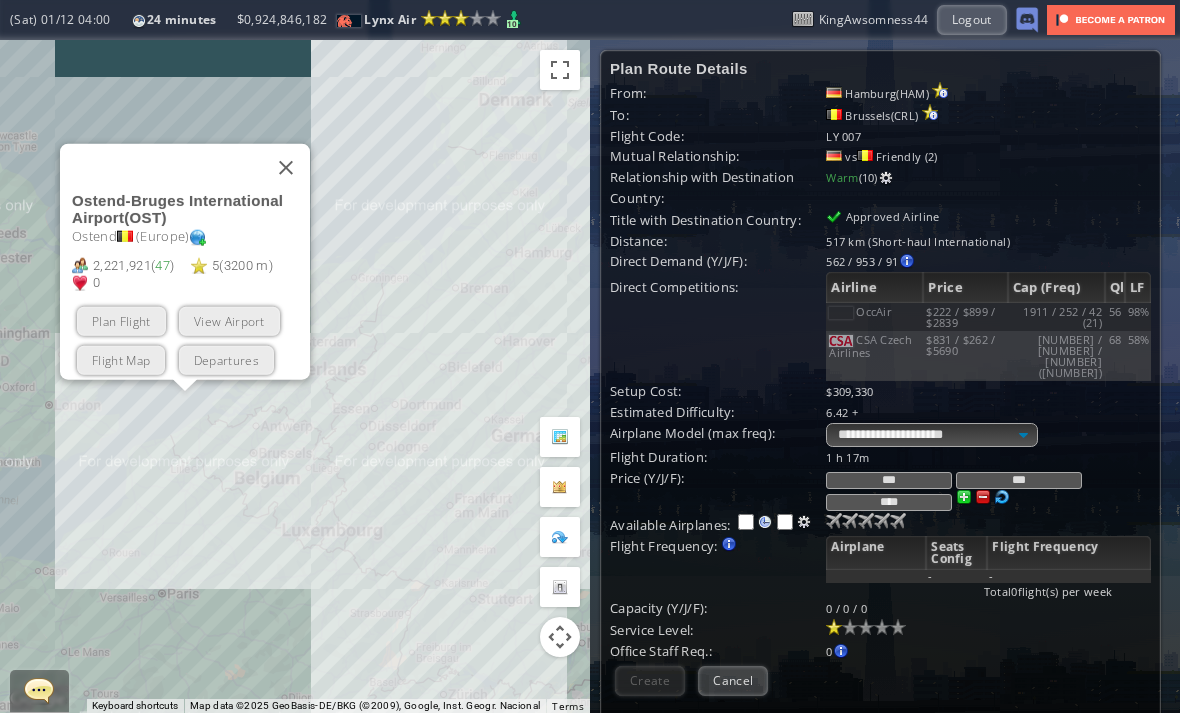 click on "Plan Flight" at bounding box center [121, 320] 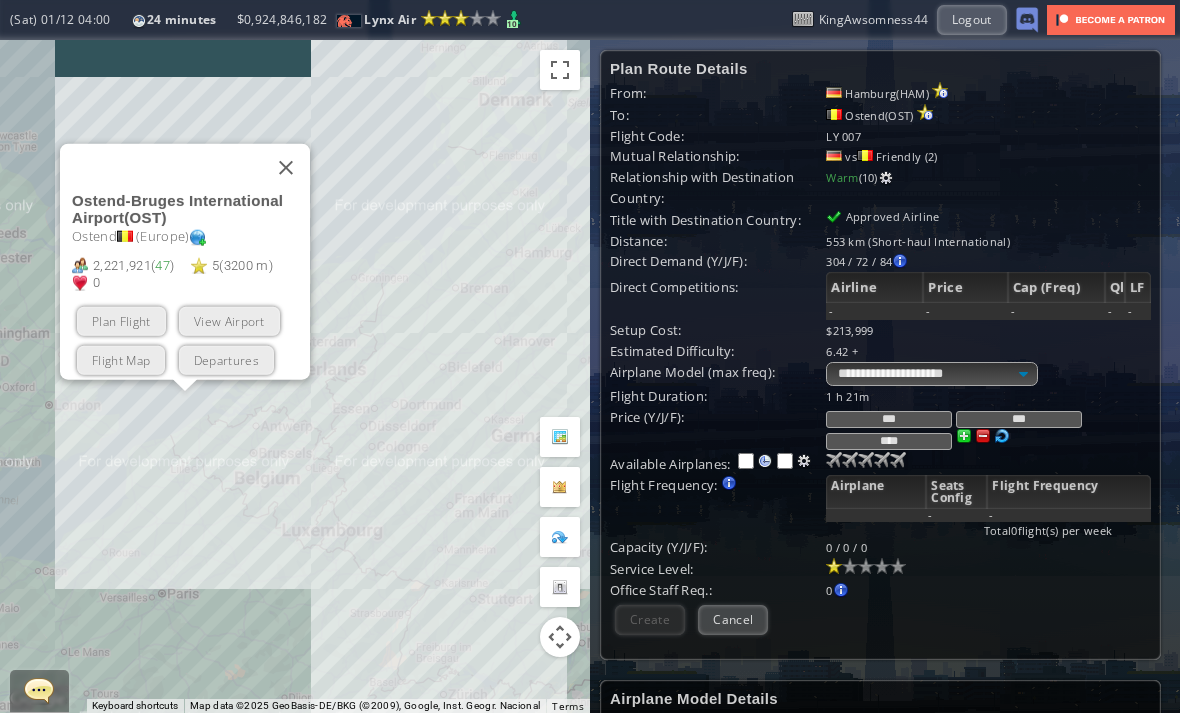 click on "View Airport" at bounding box center (229, 320) 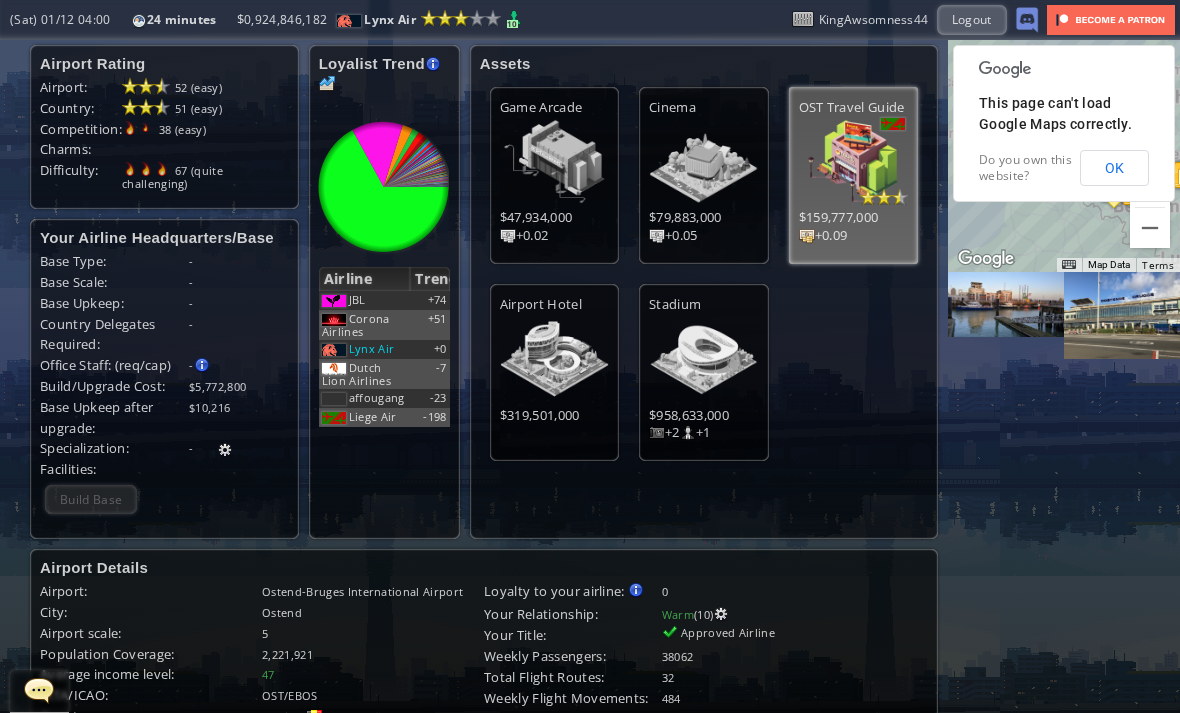 click on "Loremip Dolors
Ametcon:
62 (adip)
Elitsed:
60 (doei)
Temporincid:
20 (utla)
Etdolo:
Magnaaliqu:
14 (enima minimveniam)
Quis Nostrud Exercitation/Ulla
Labo Nisi:
-
Aliq Exeac:
-
Cons Duisau:
-
Irurein Reprehend Voluptat:
-
Velite Cillu: (fug/nul)
-
Pariat Excep Sintocc
Cupid 3 608/05" at bounding box center (484, 693) 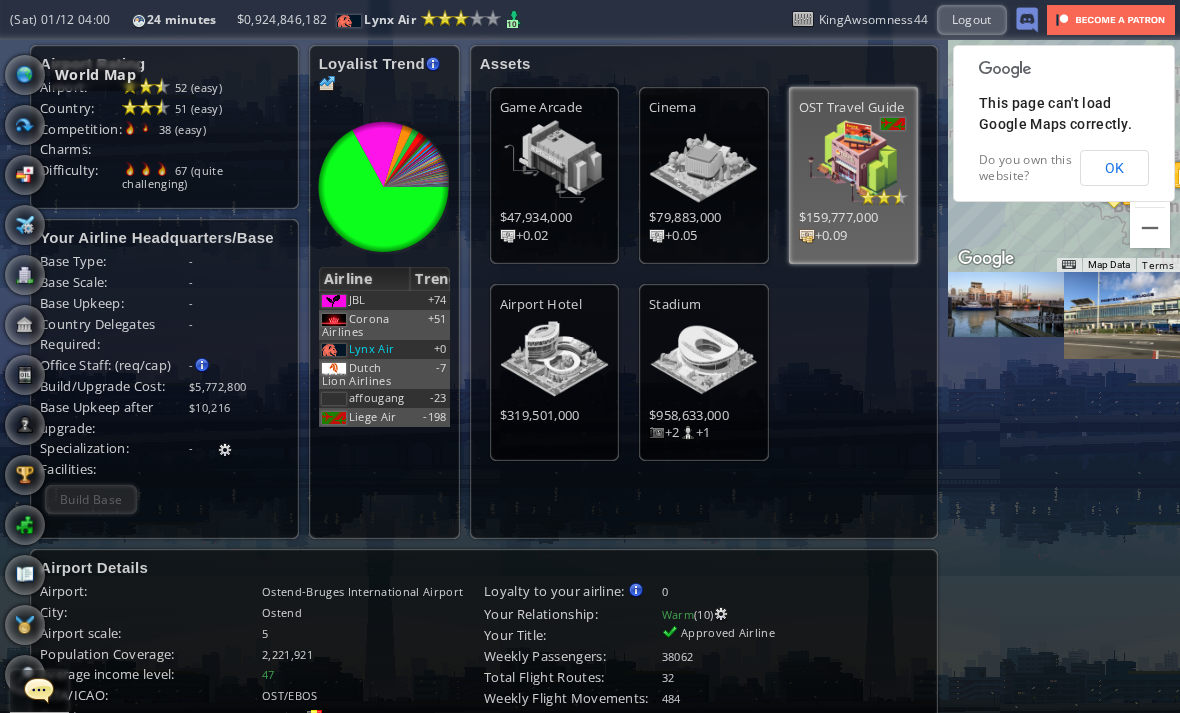 click at bounding box center (25, 75) 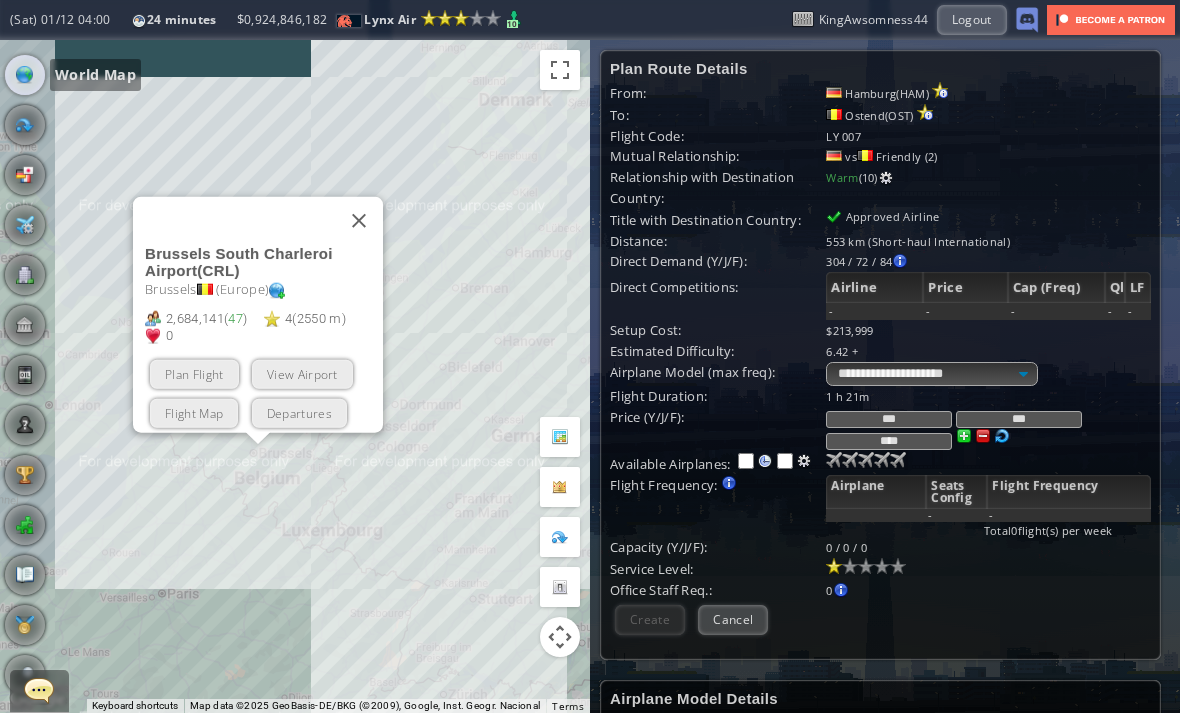 click on "View Airport" at bounding box center [302, 373] 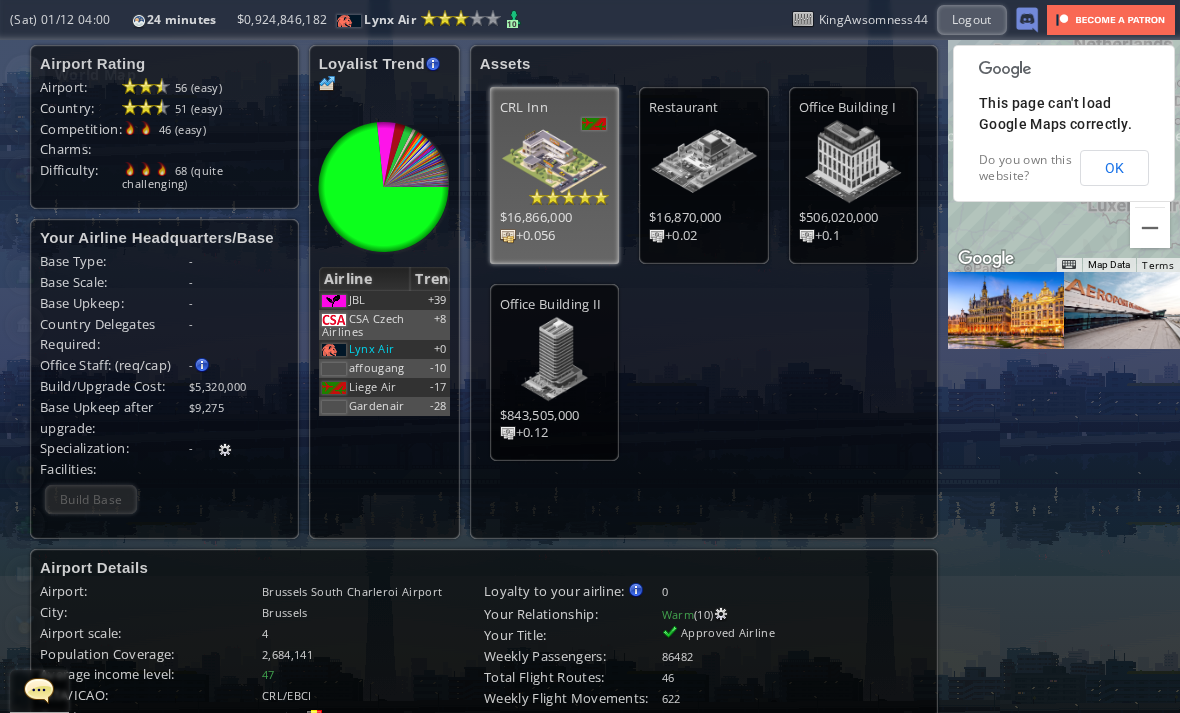 click at bounding box center [25, 75] 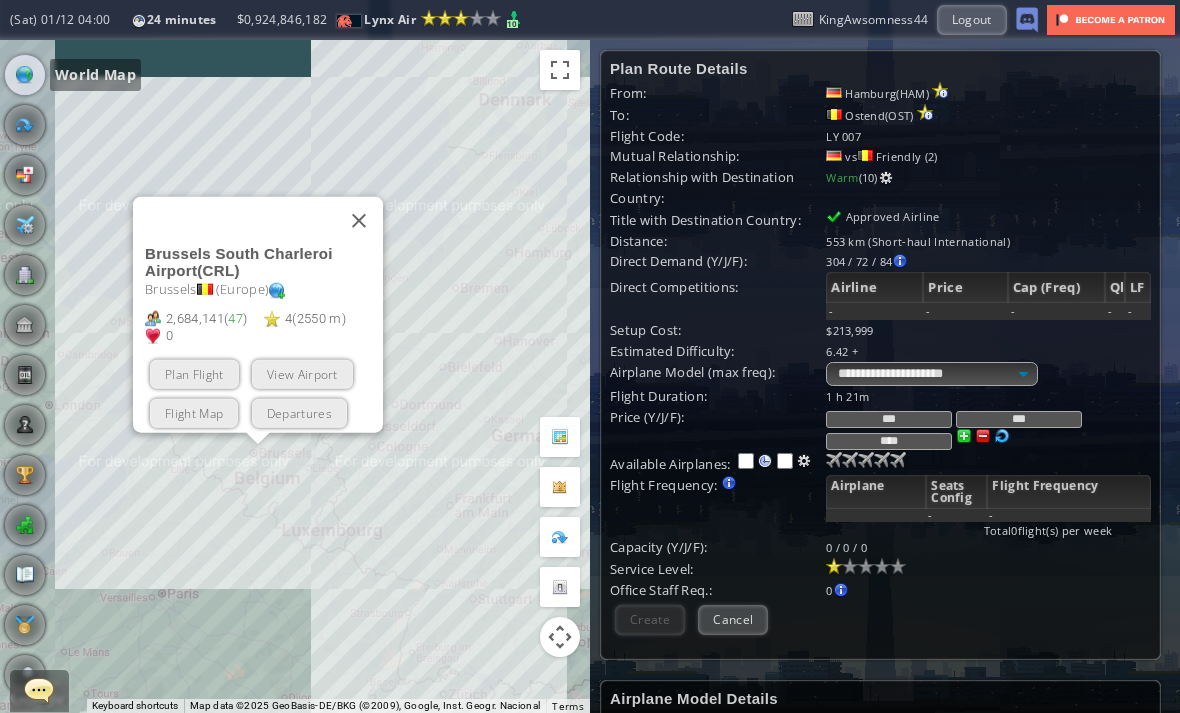 click on "Plan Flight" at bounding box center (194, 373) 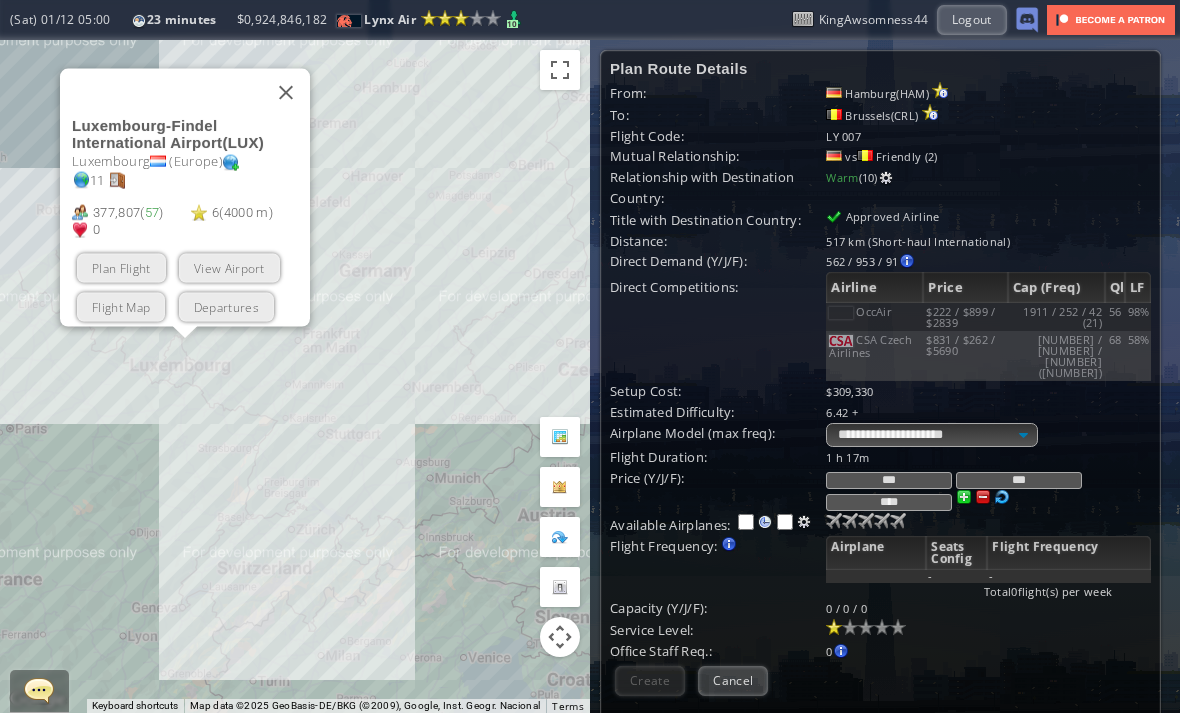click at bounding box center (286, 92) 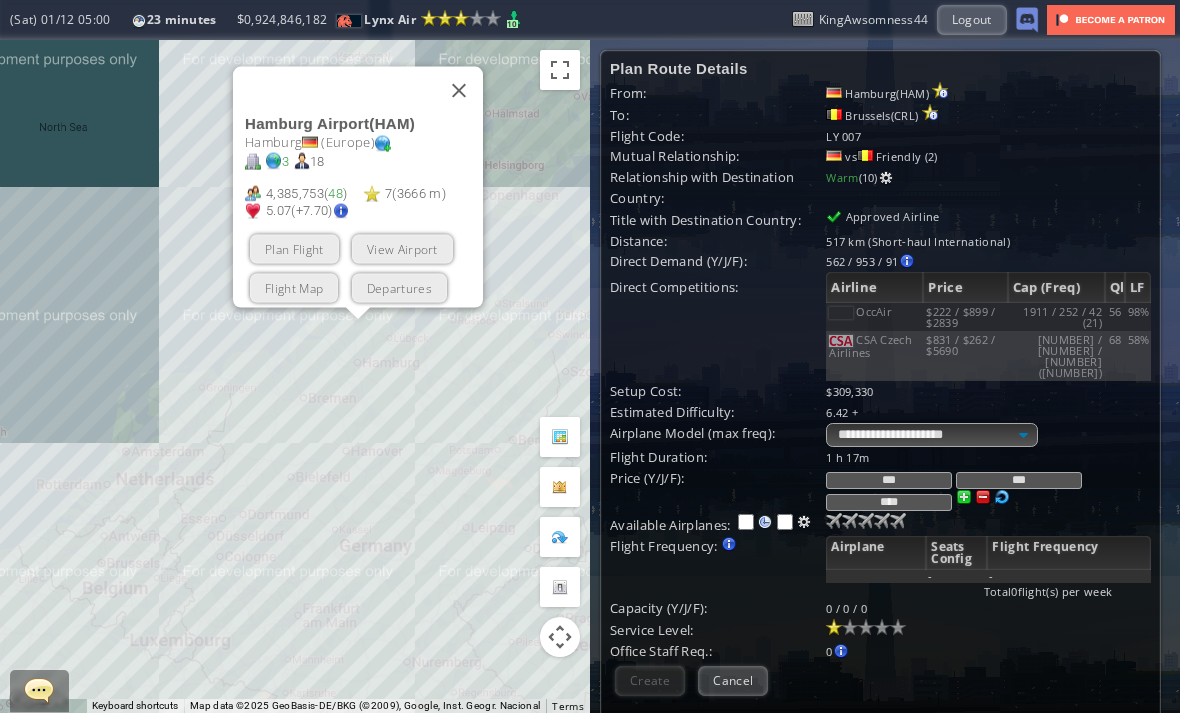 click on "View Airport" at bounding box center [402, 248] 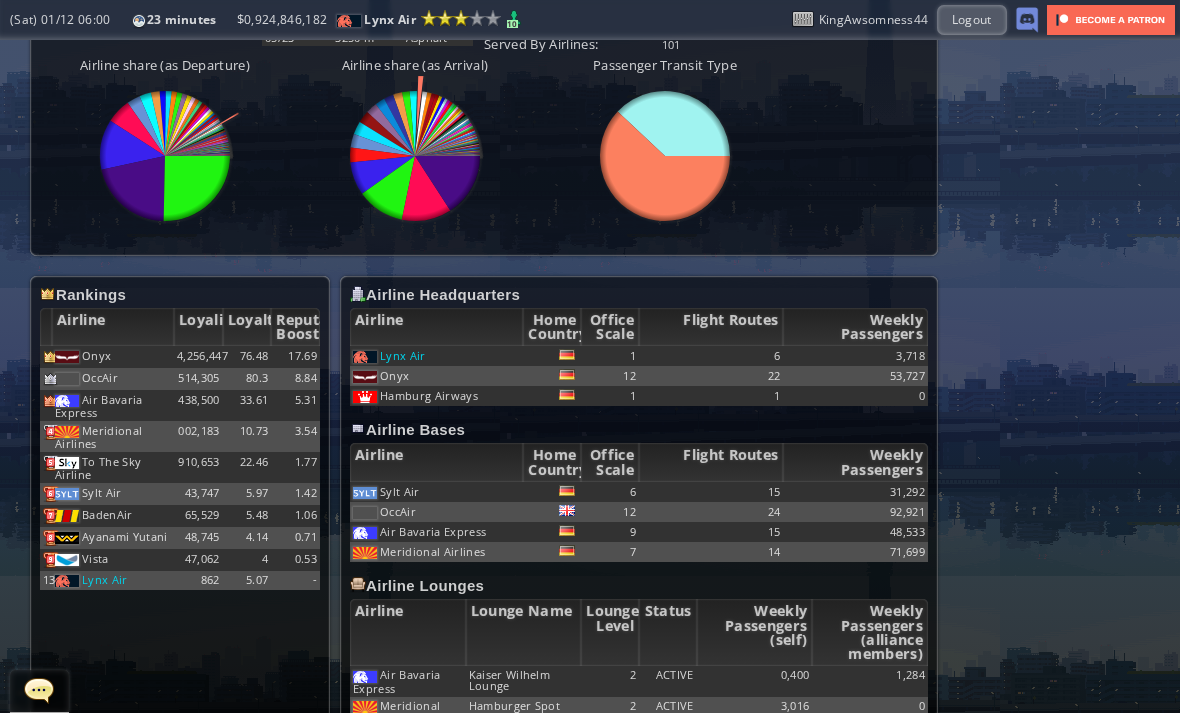 scroll, scrollTop: 858, scrollLeft: 0, axis: vertical 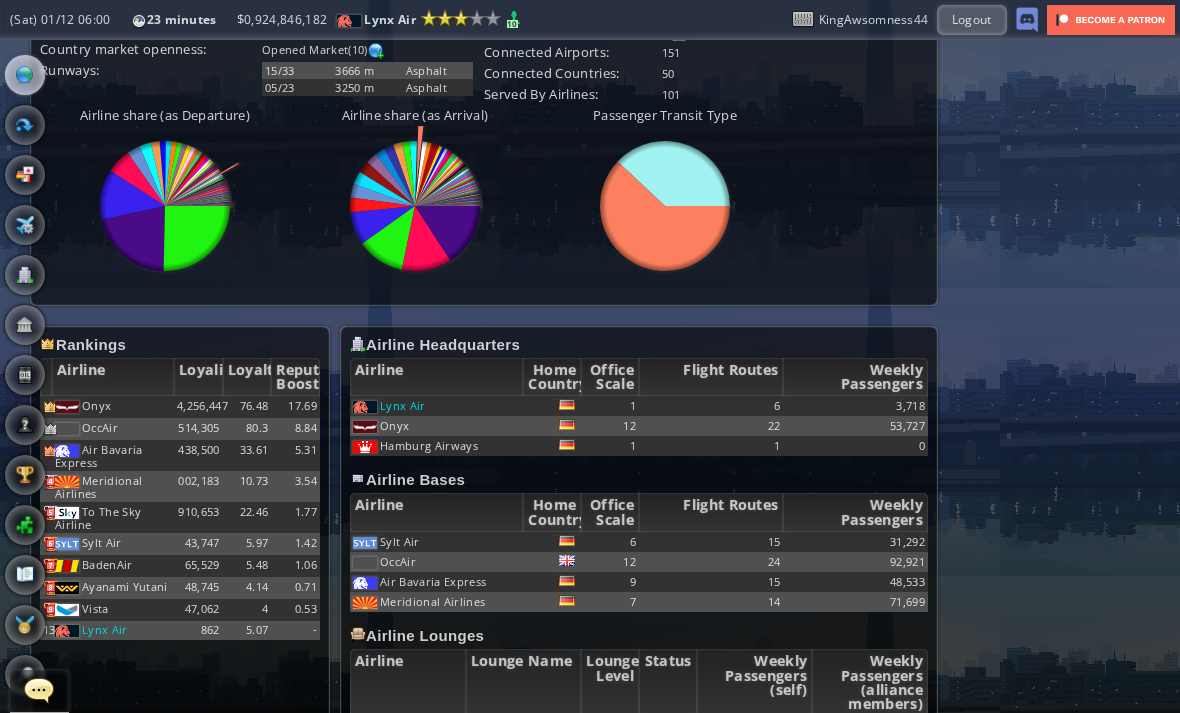 click on "World Map" at bounding box center [25, 75] 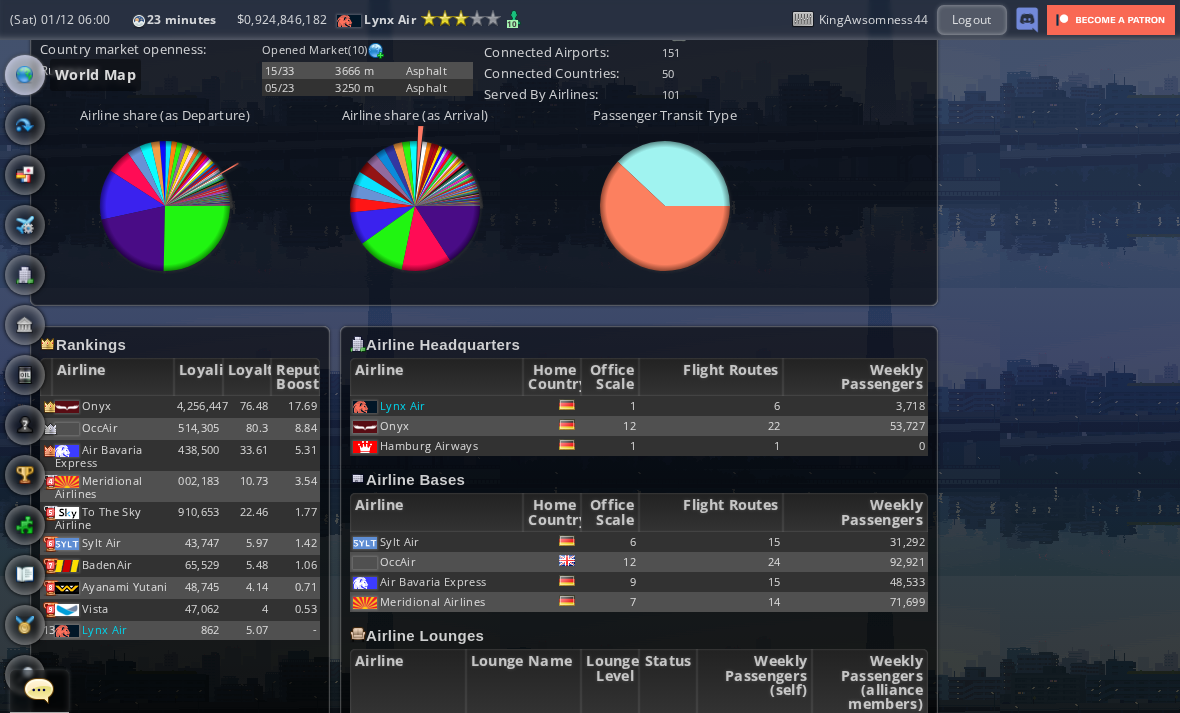 click at bounding box center (25, 75) 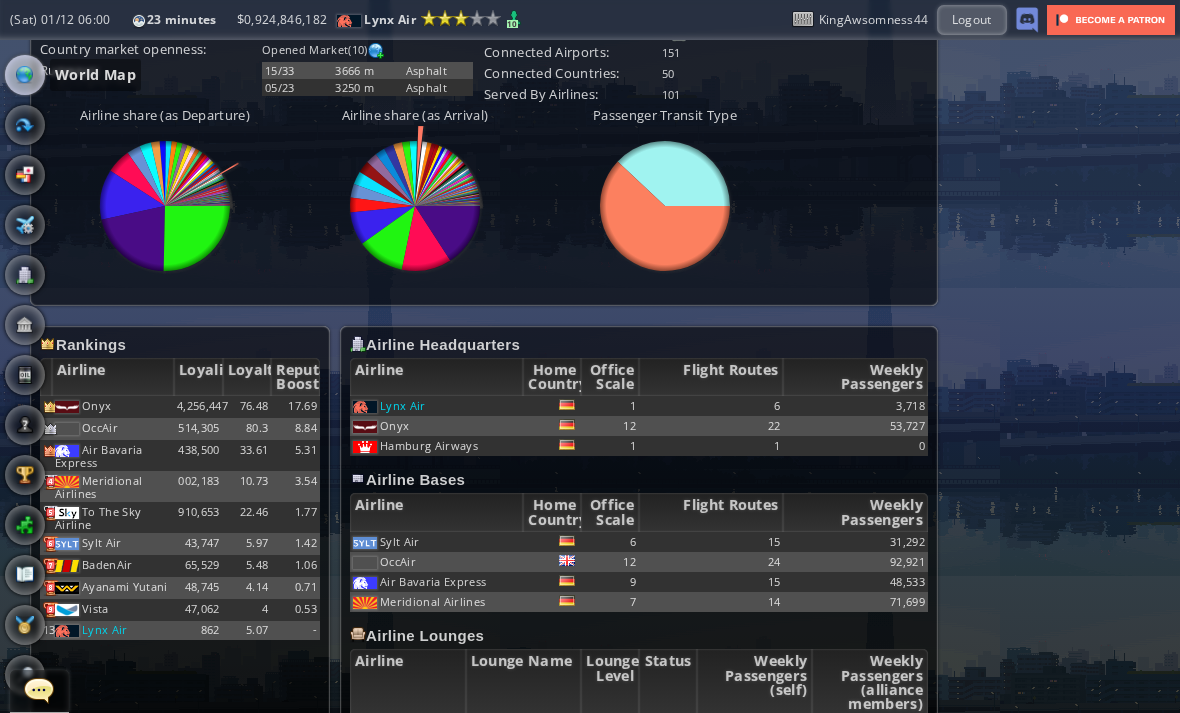 scroll, scrollTop: 351, scrollLeft: 0, axis: vertical 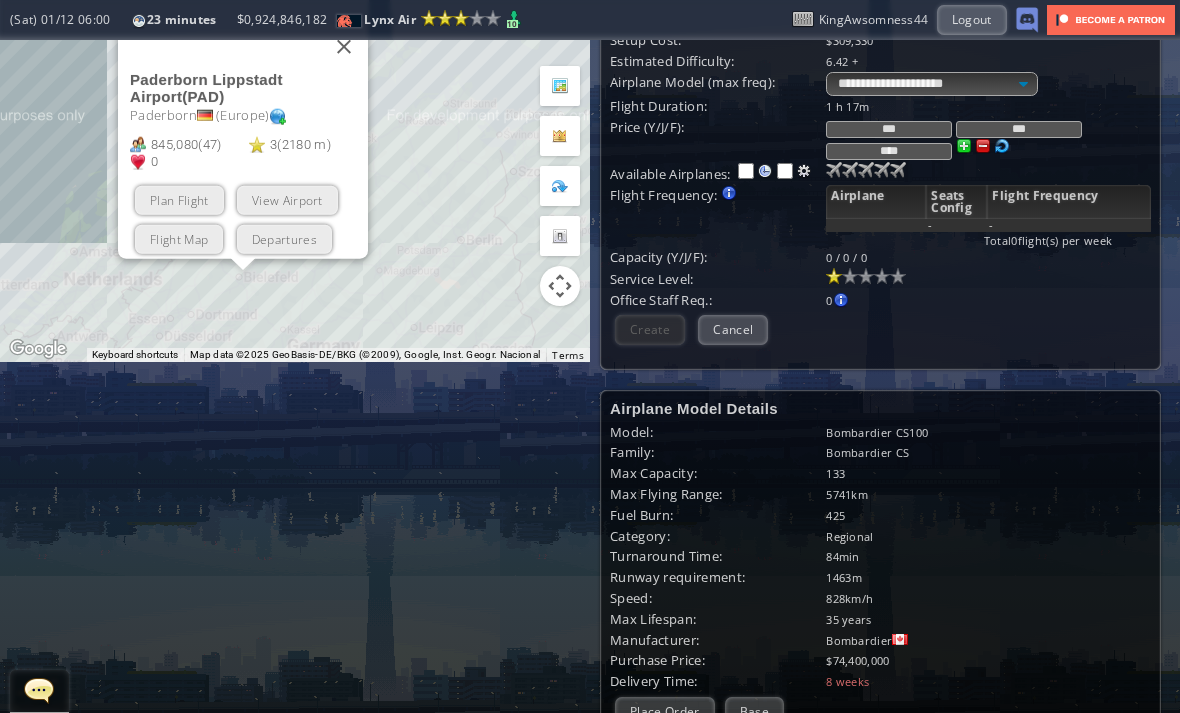 click on "Cancel" at bounding box center [733, 329] 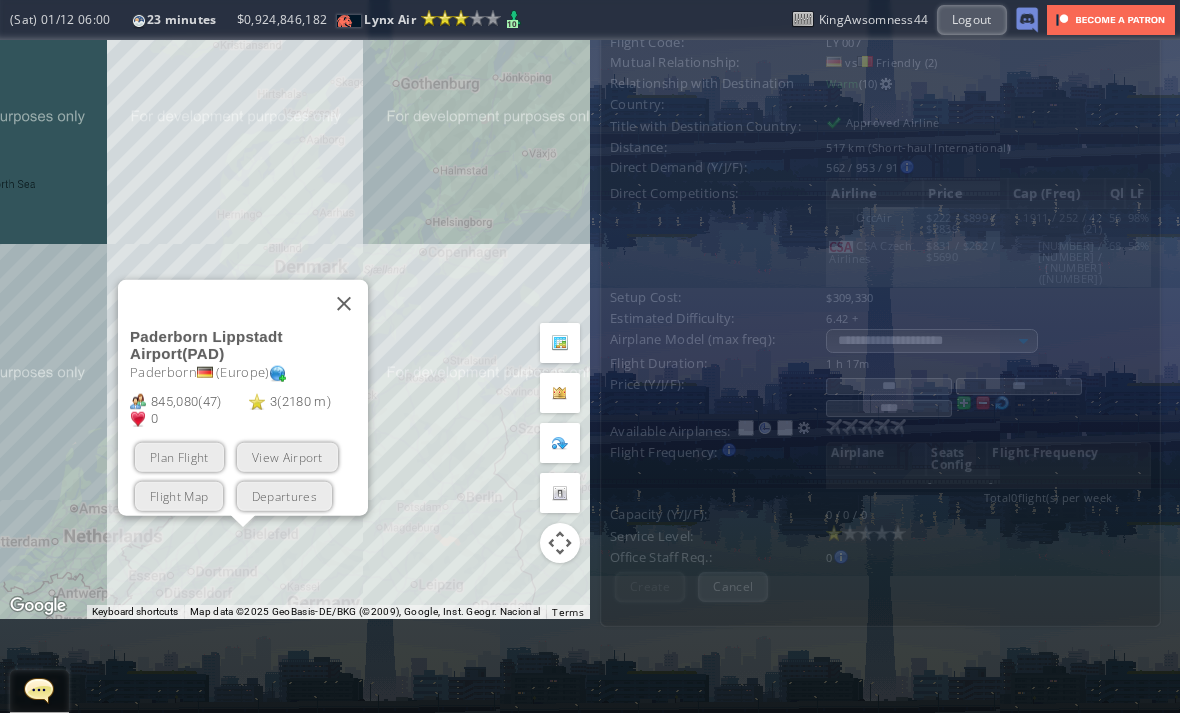 scroll, scrollTop: 0, scrollLeft: 0, axis: both 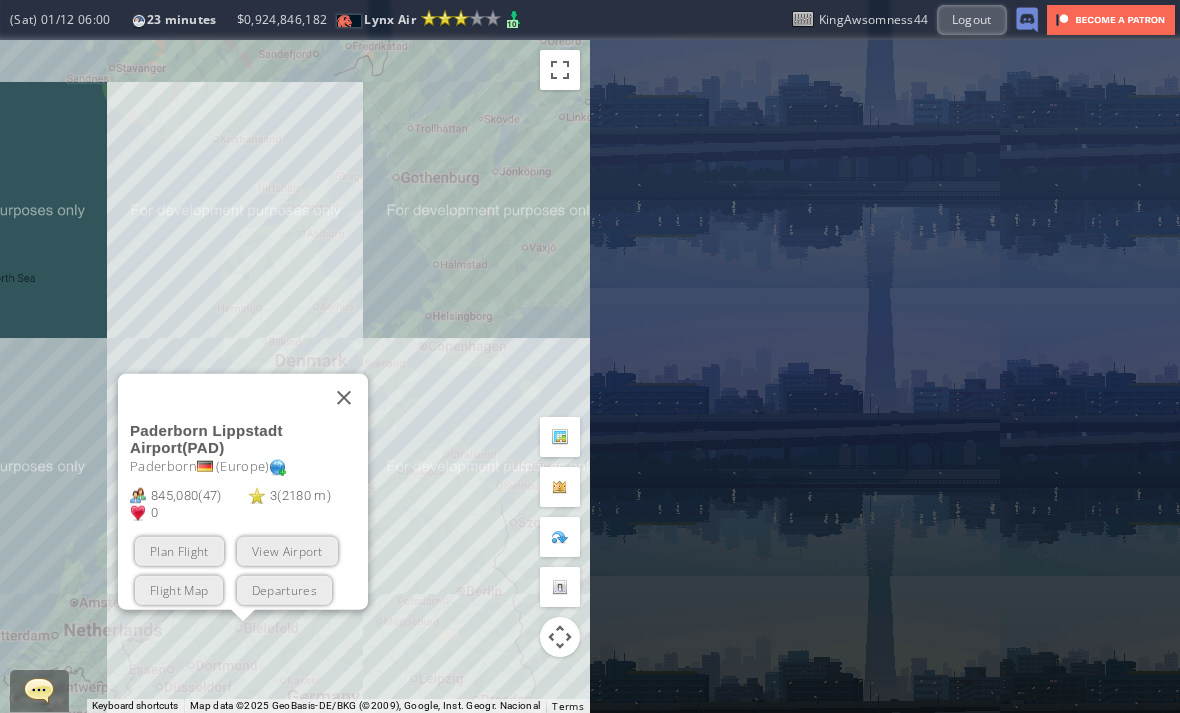 click at bounding box center [344, 397] 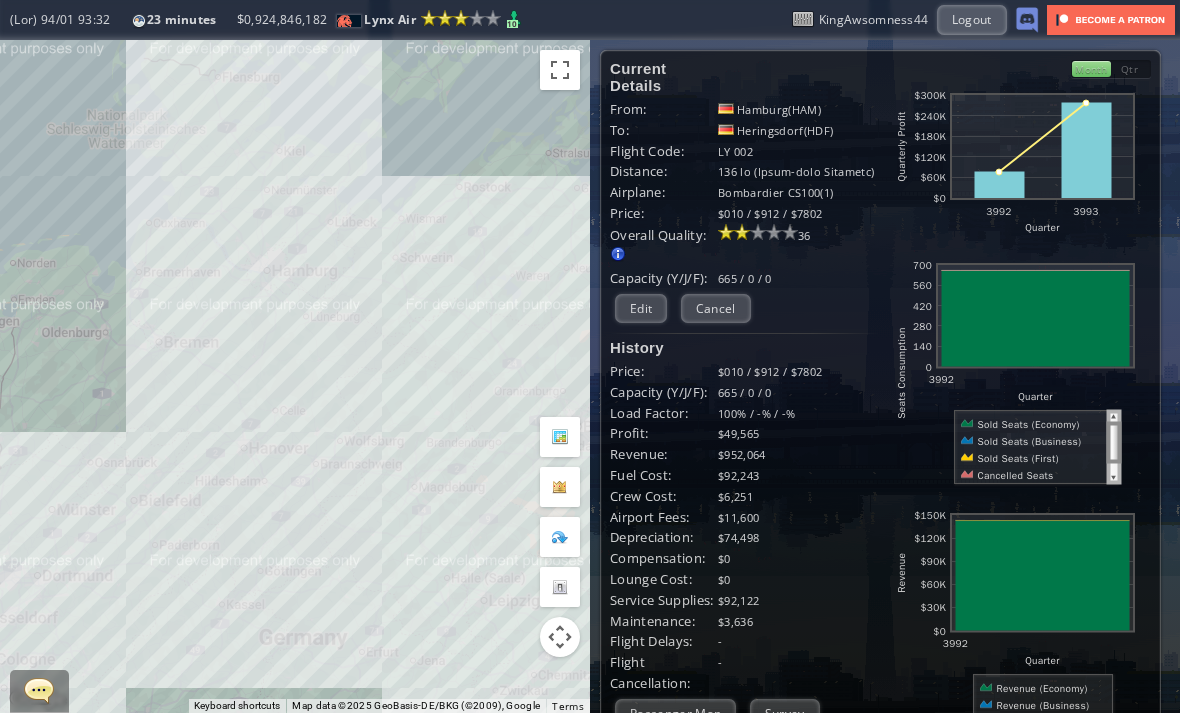 click on "Edit" at bounding box center [641, 308] 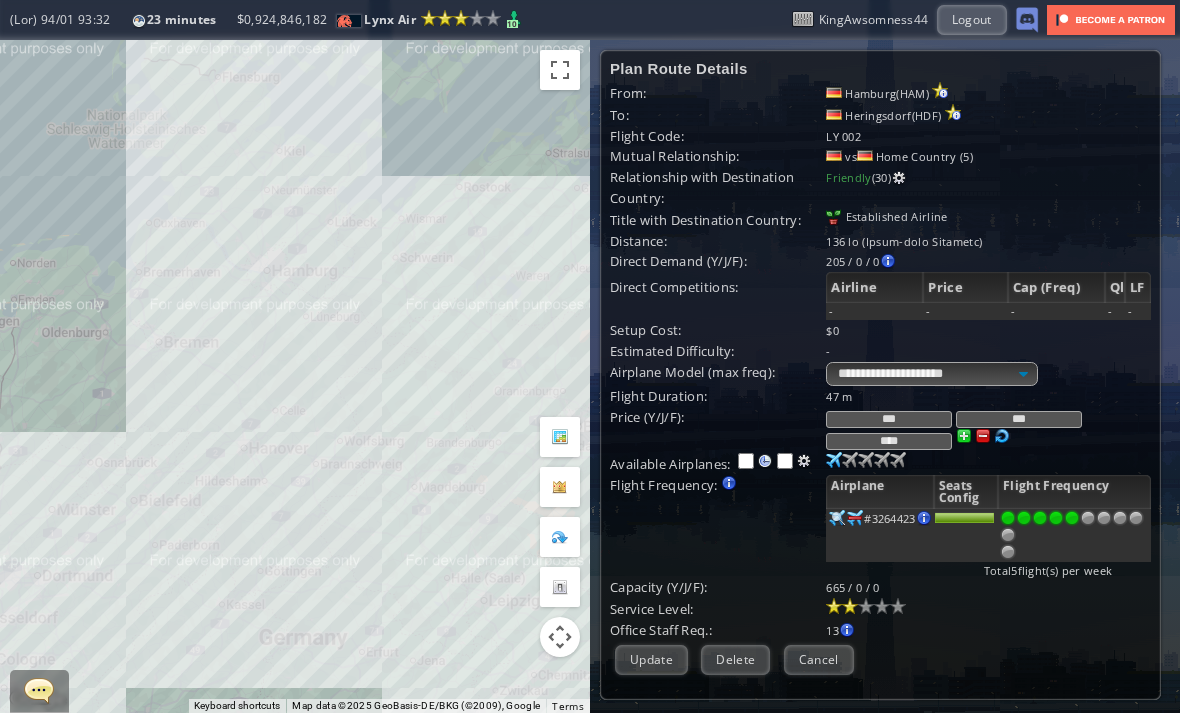 click at bounding box center (1104, 518) 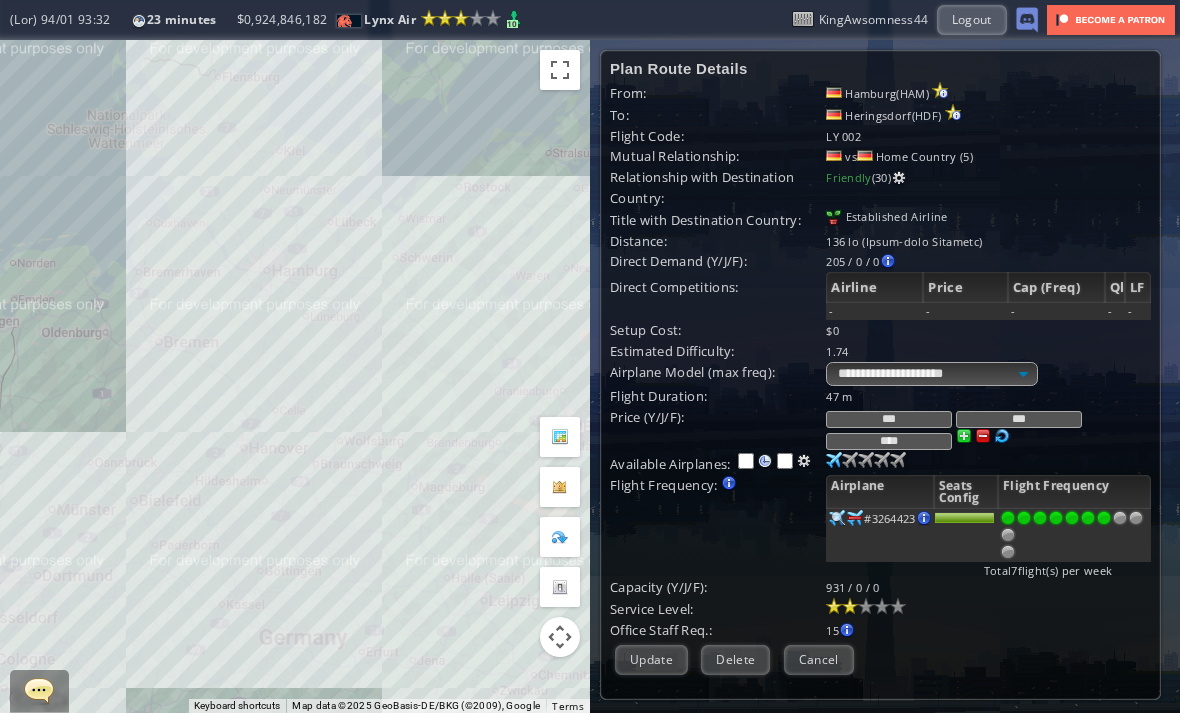 click at bounding box center [1120, 518] 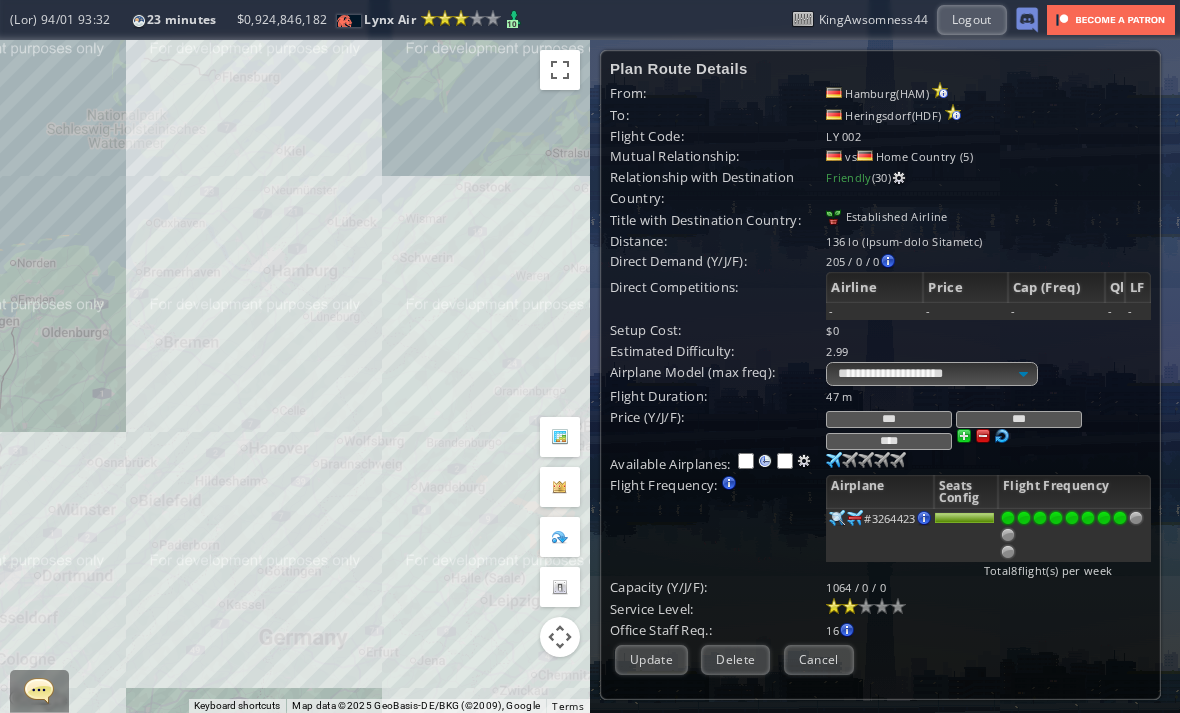 click at bounding box center [1104, 518] 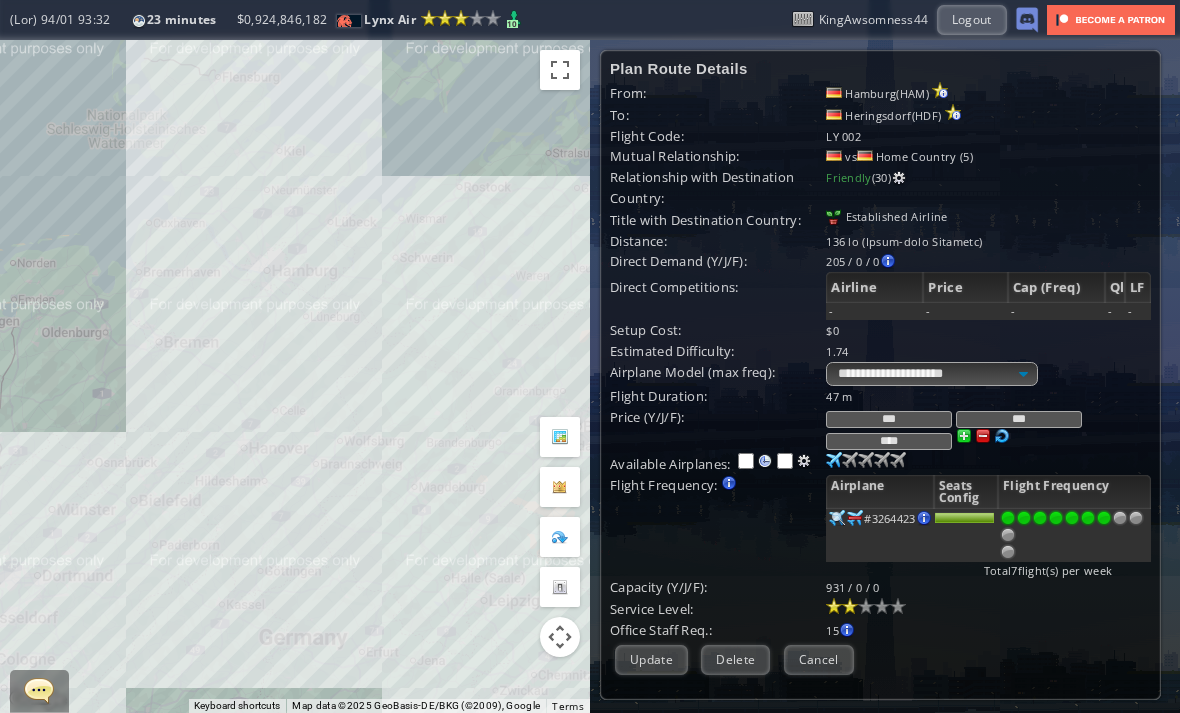 click on "Update" at bounding box center (651, 659) 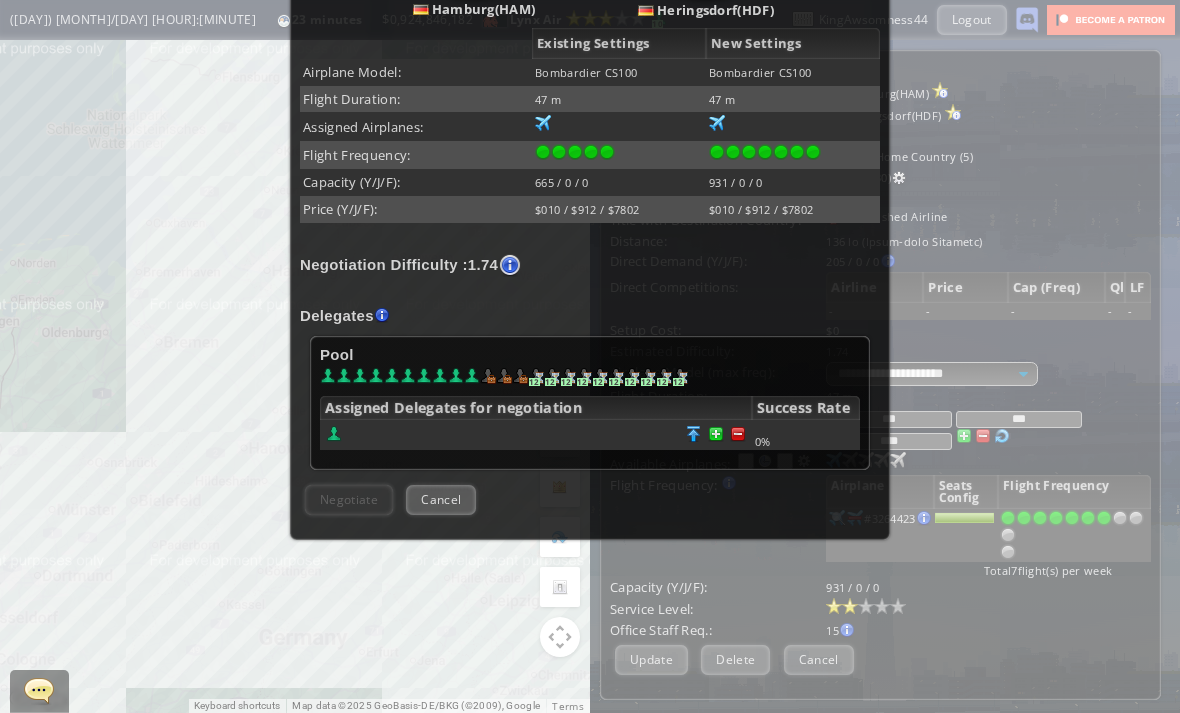 scroll, scrollTop: 365, scrollLeft: 0, axis: vertical 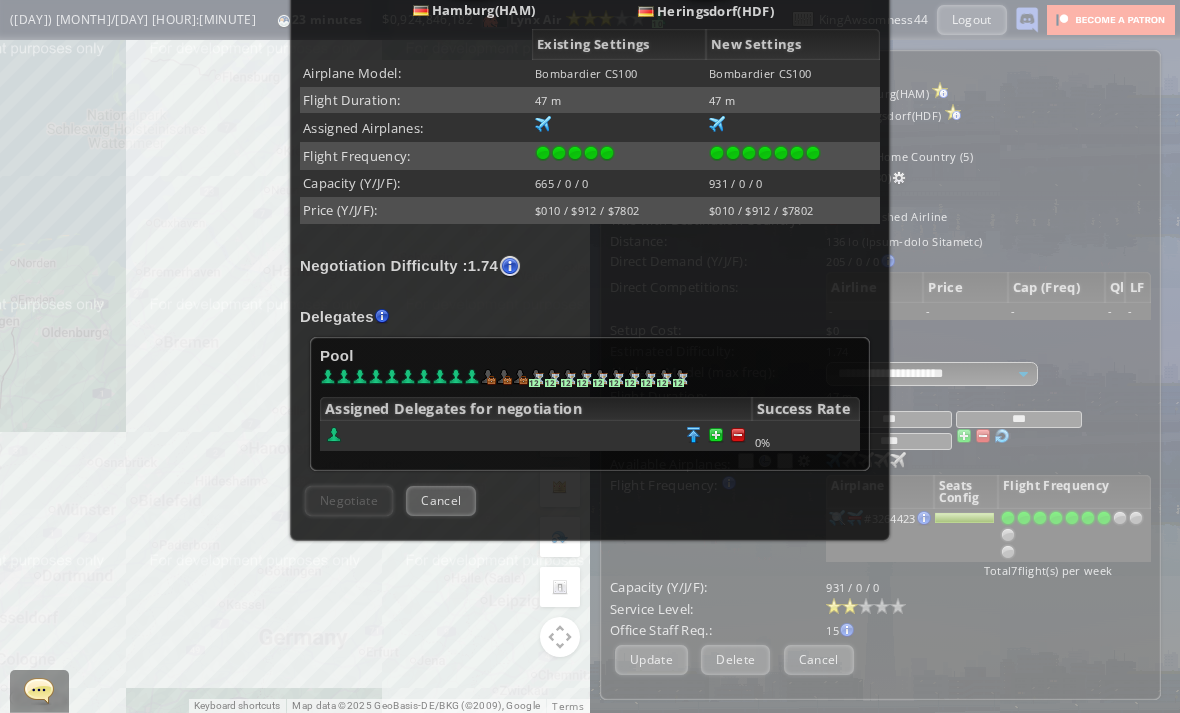 click at bounding box center (738, 435) 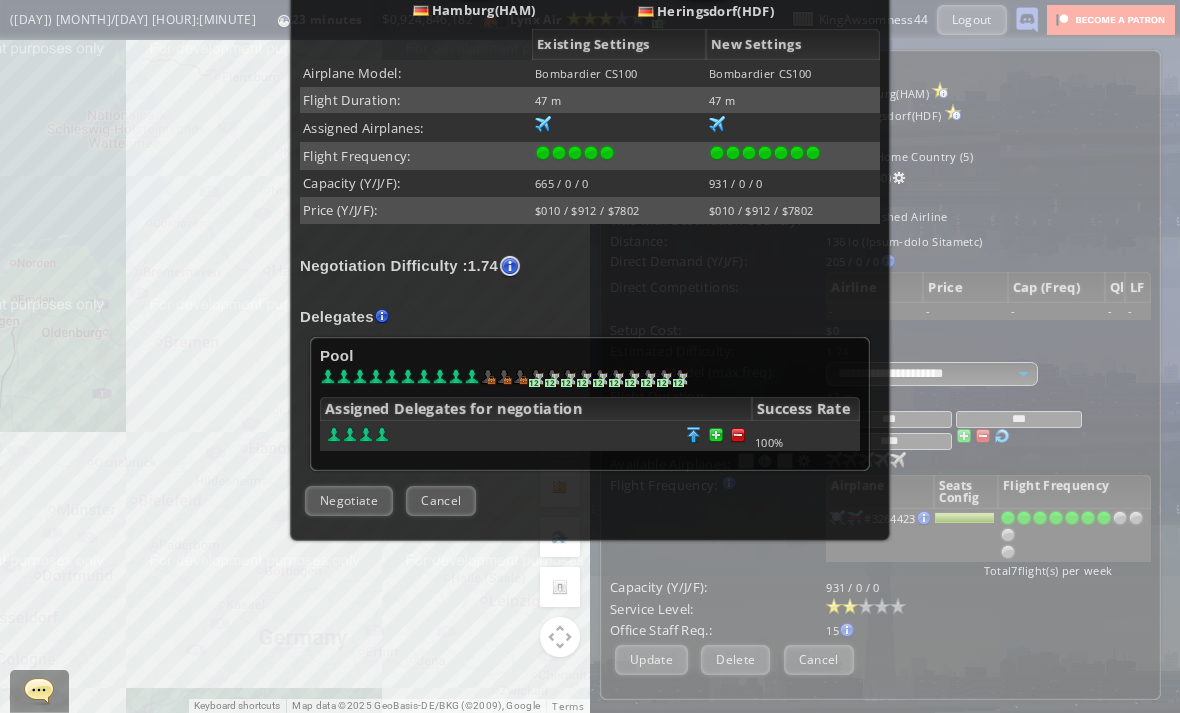 click at bounding box center [738, 435] 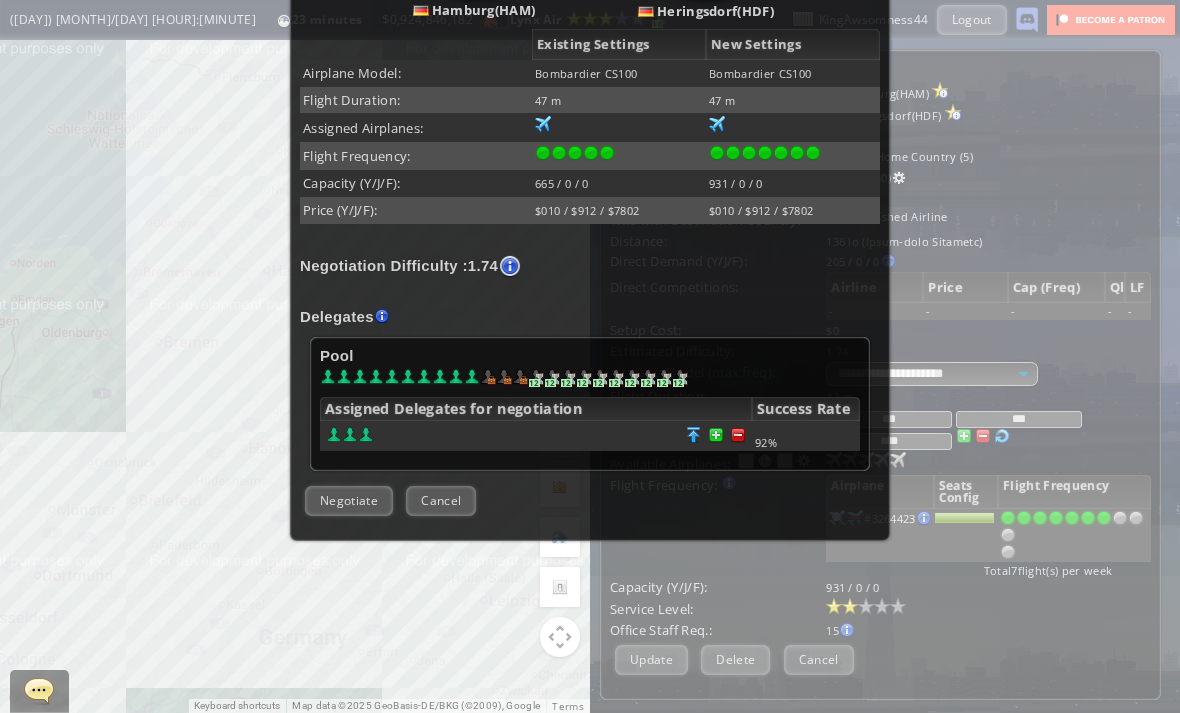 click on "Negotiate" at bounding box center (349, 500) 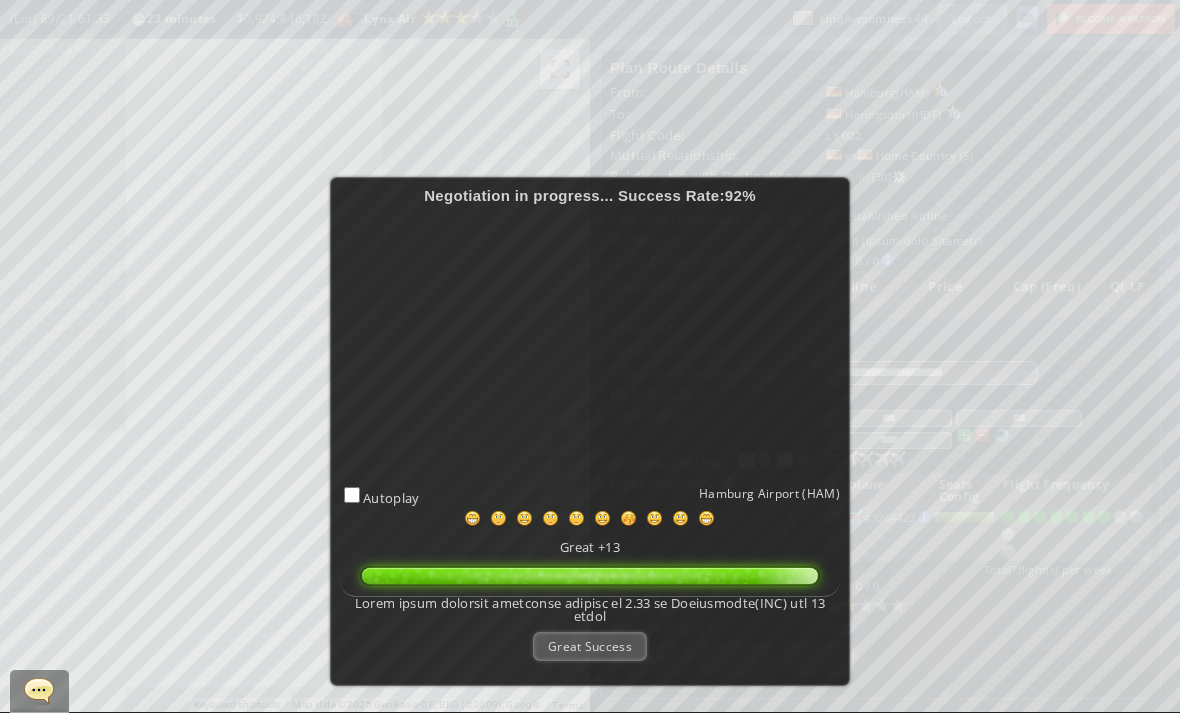 click on "Great Success" at bounding box center [590, 646] 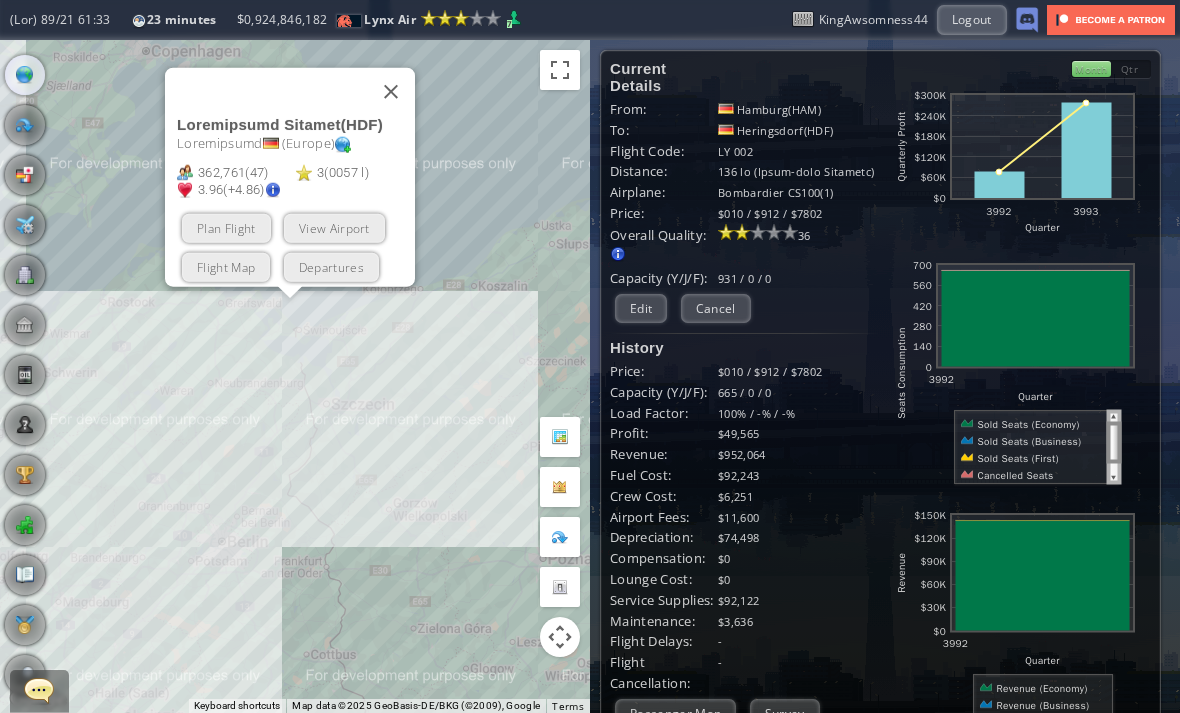 click at bounding box center (391, 91) 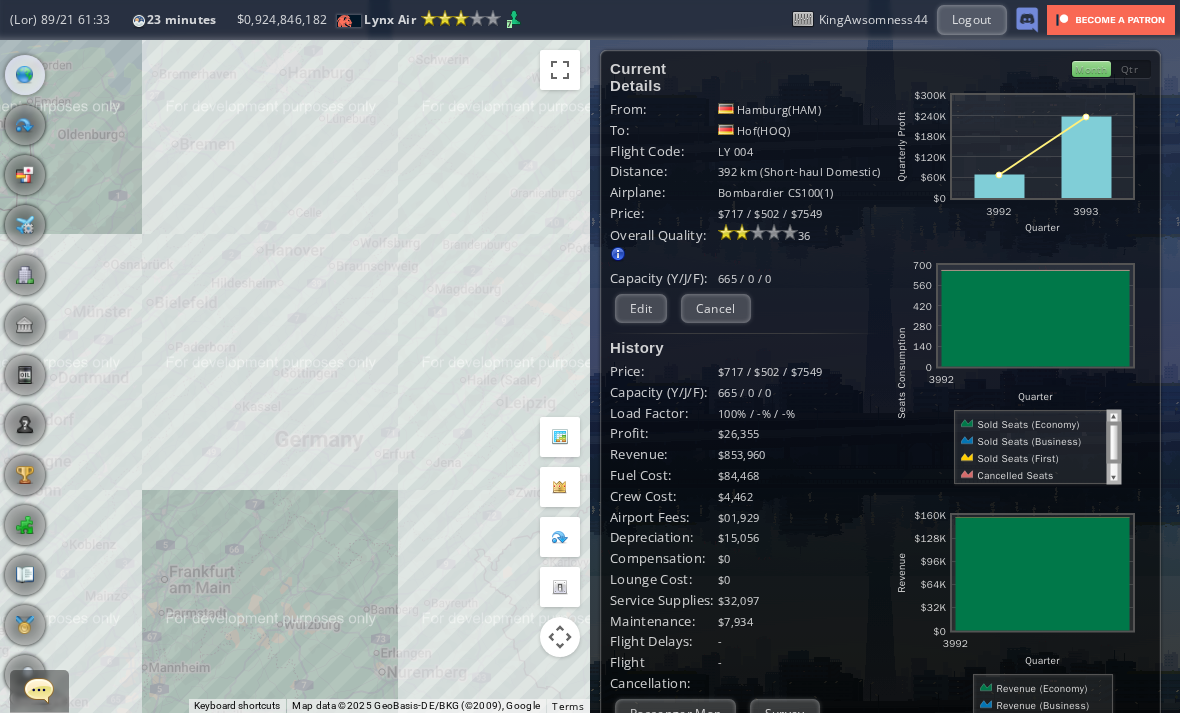 click on "Edit" at bounding box center [641, 308] 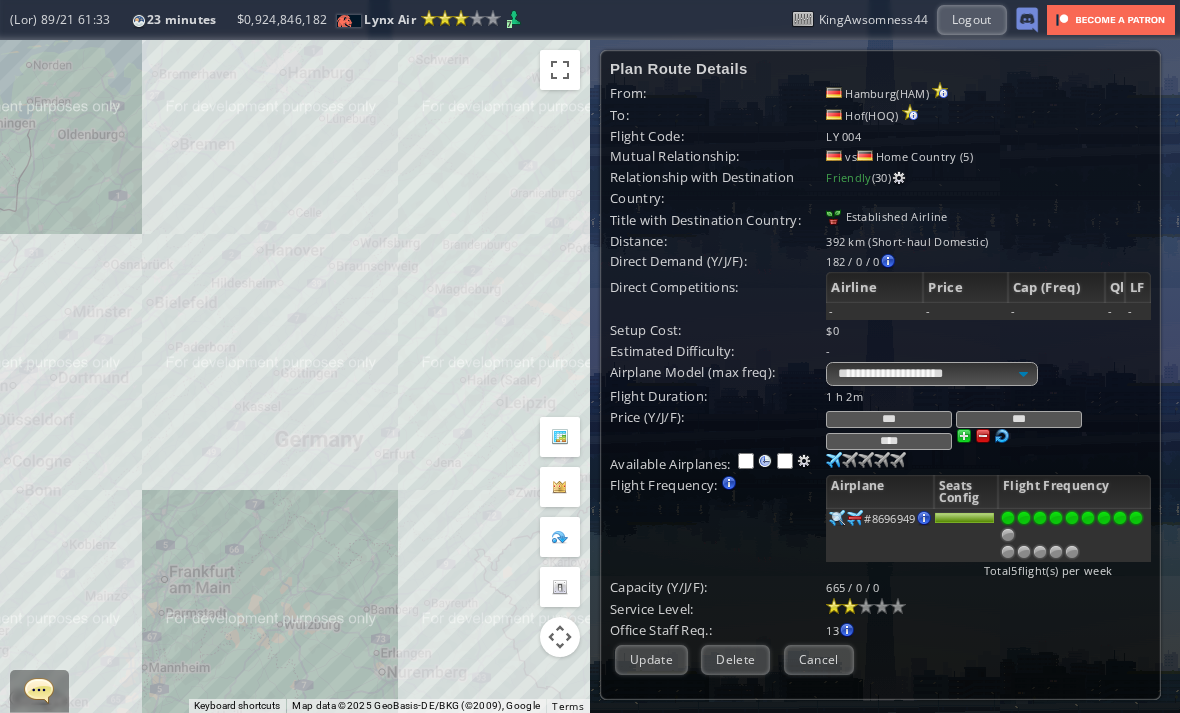 click at bounding box center [1136, 518] 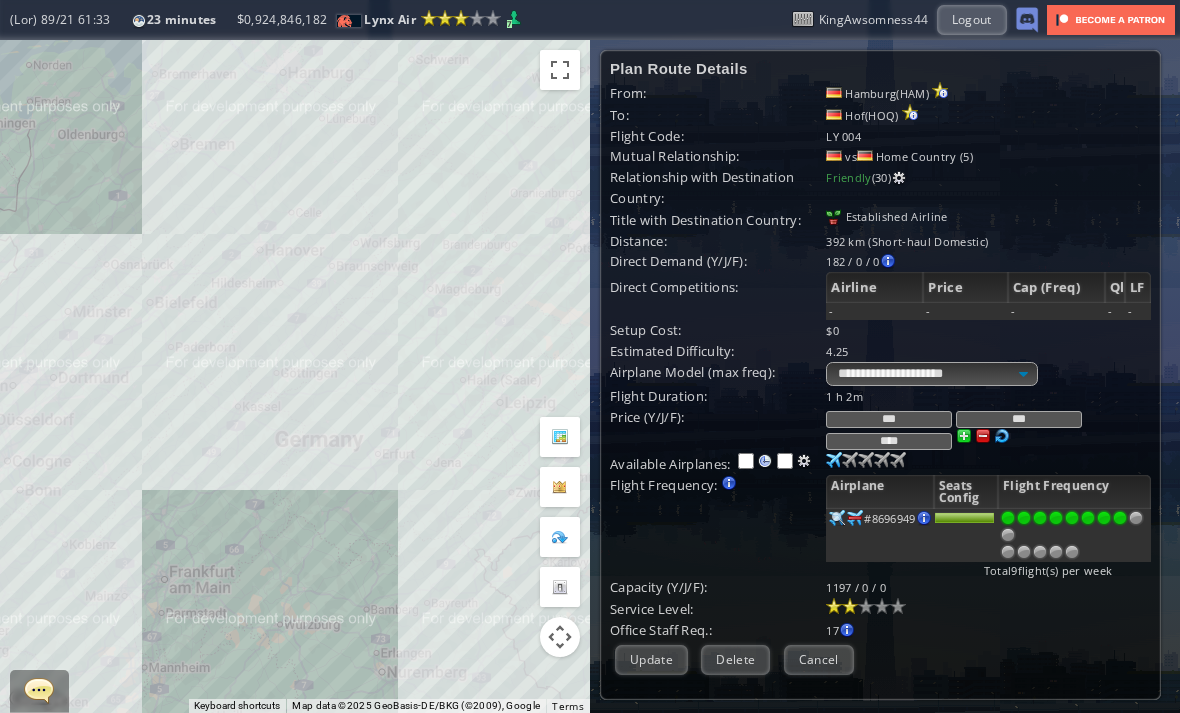 click at bounding box center (1120, 518) 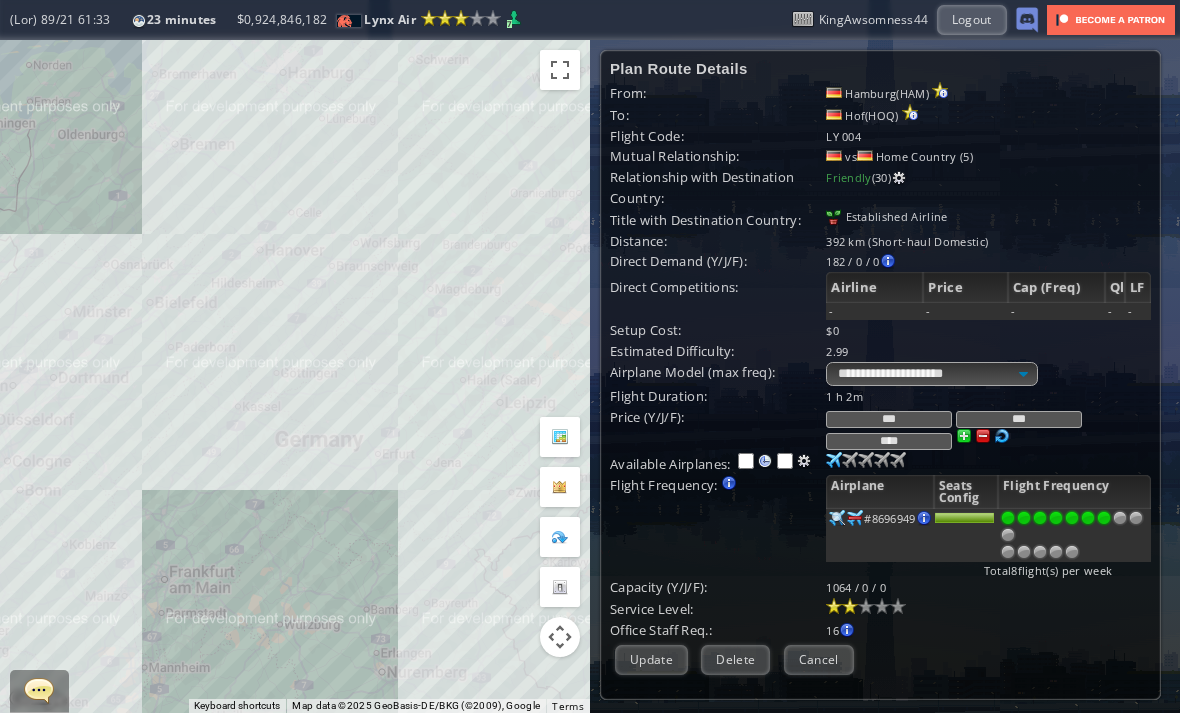 click at bounding box center [1104, 518] 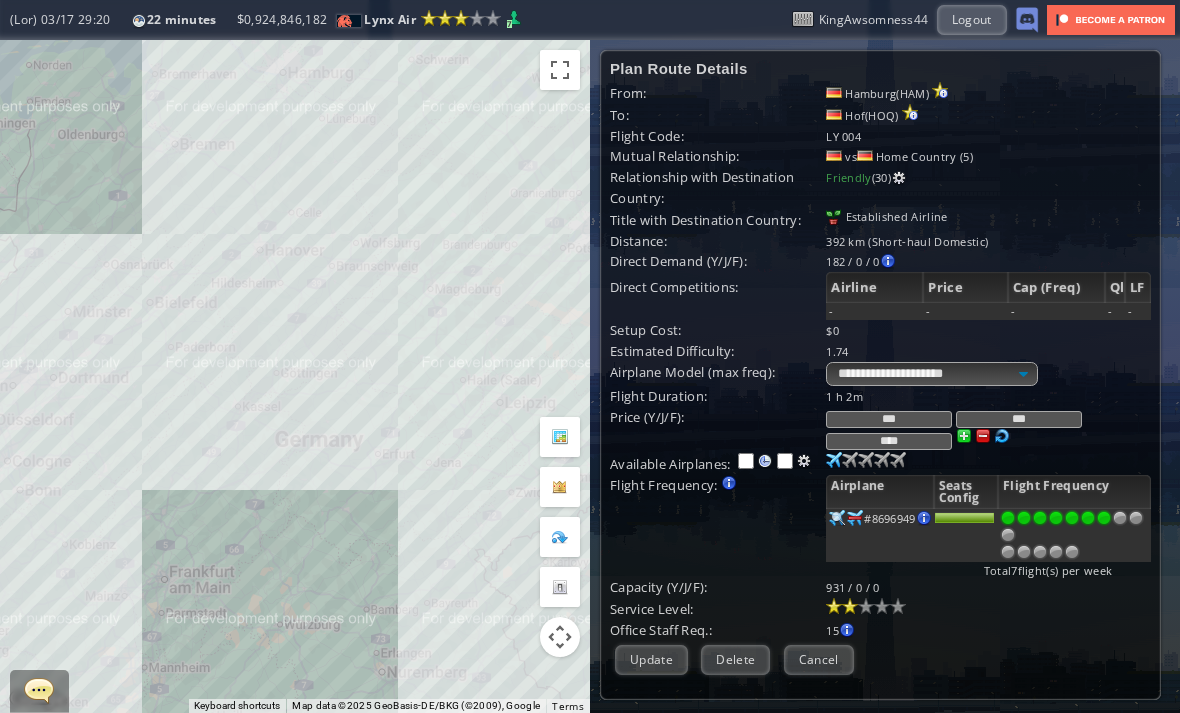 click on "Update" at bounding box center [651, 659] 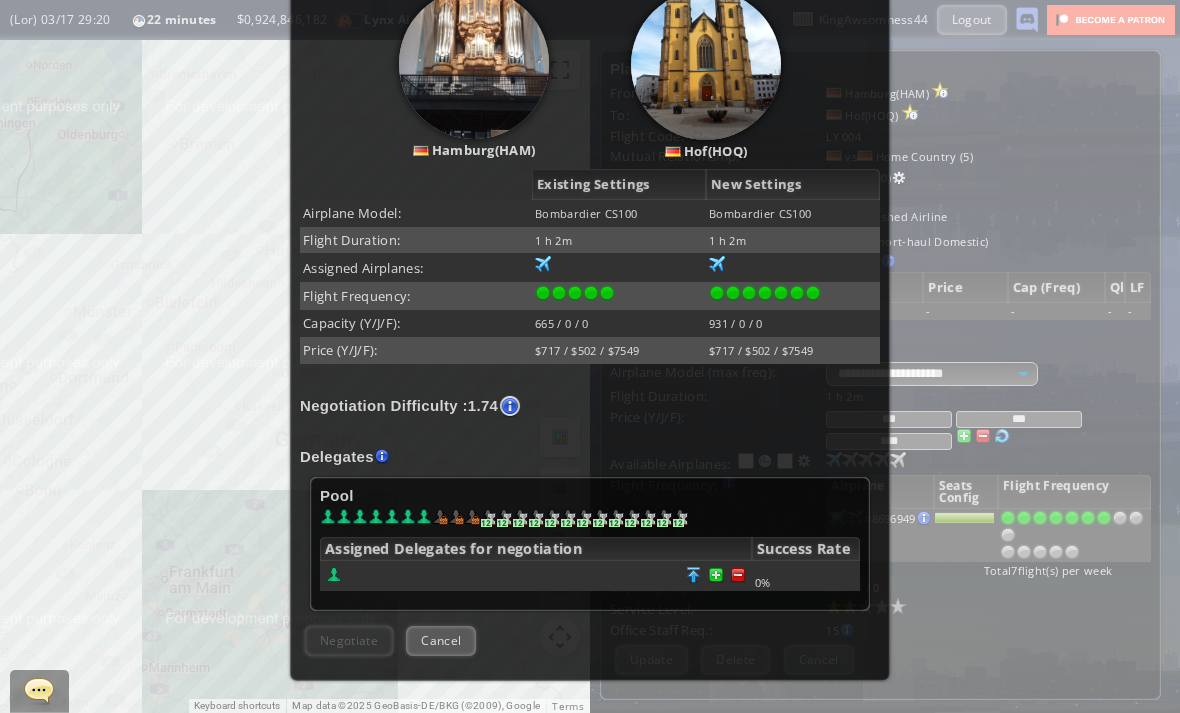 scroll, scrollTop: 222, scrollLeft: 0, axis: vertical 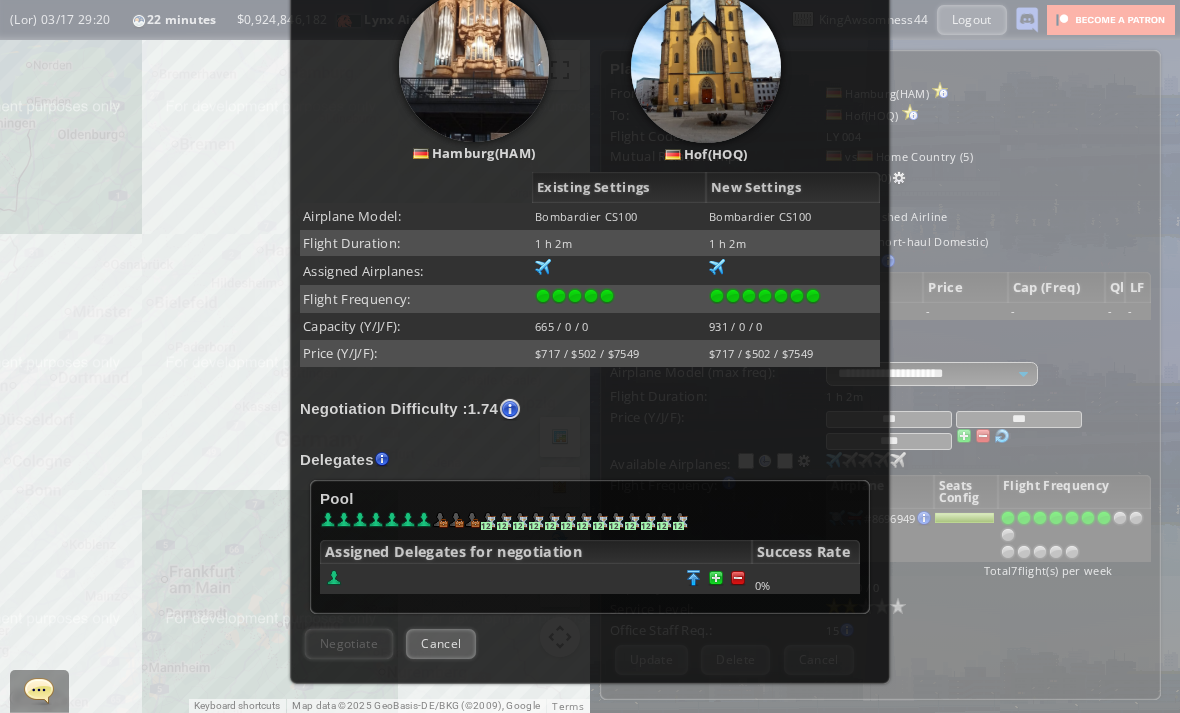click at bounding box center [694, 578] 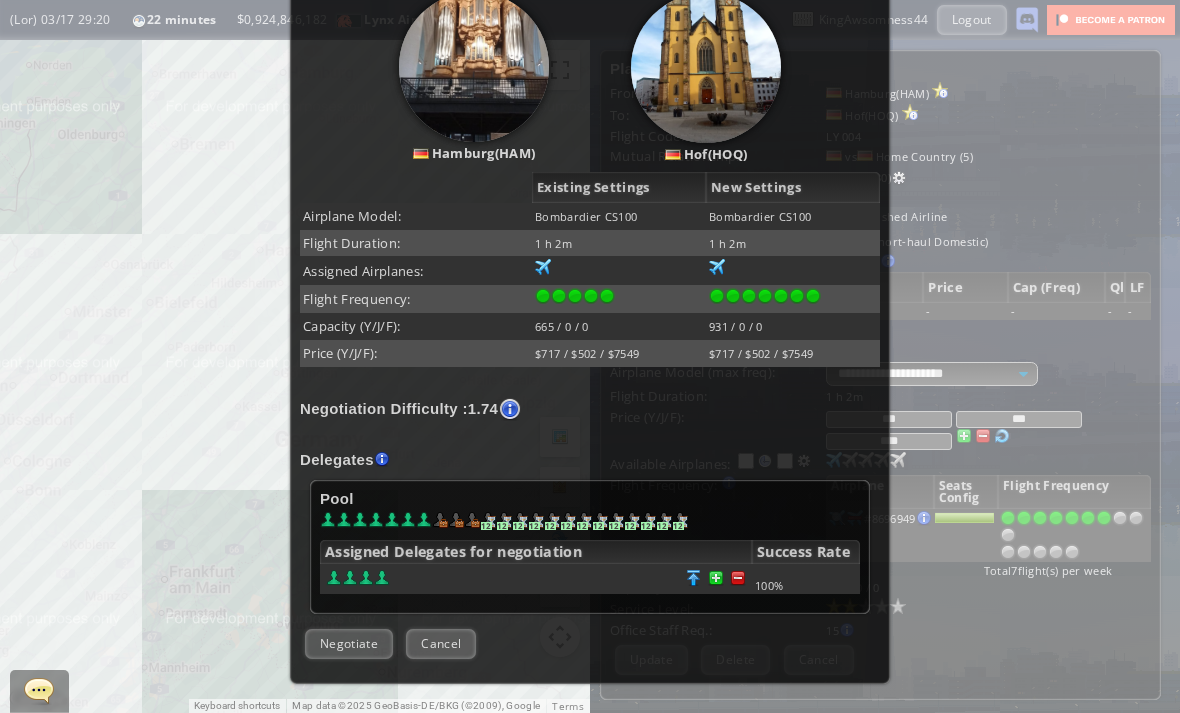 click at bounding box center (738, 578) 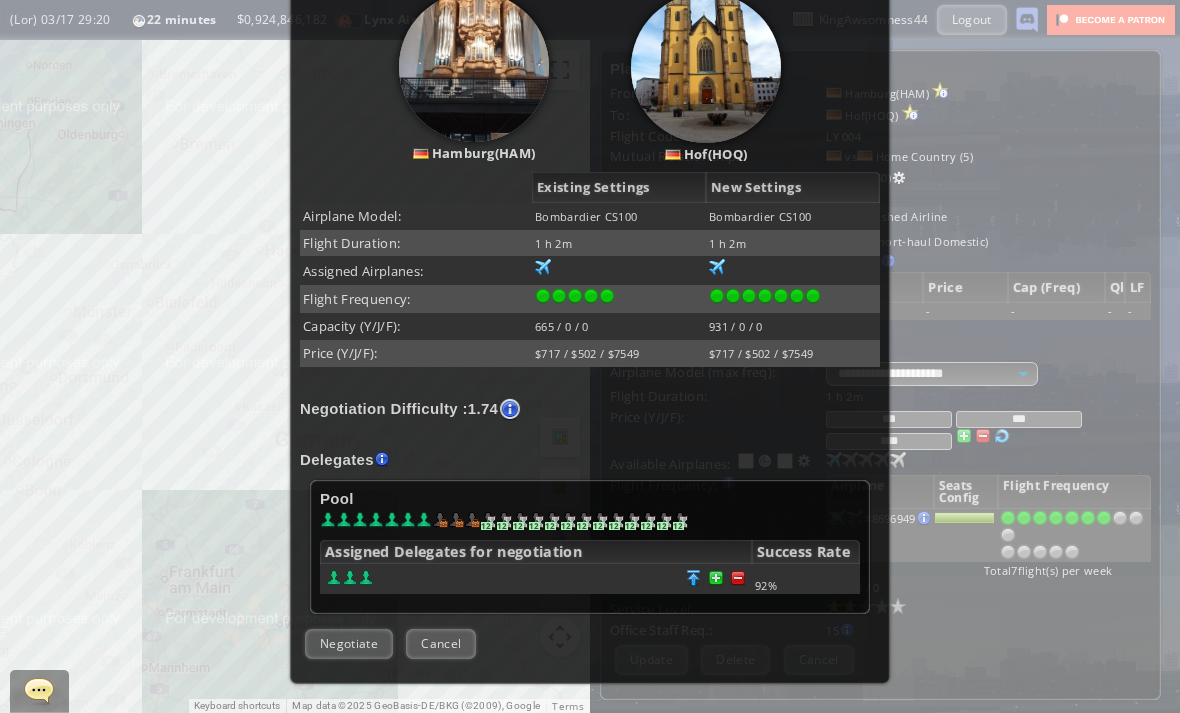 click on "Negotiate" at bounding box center (349, 643) 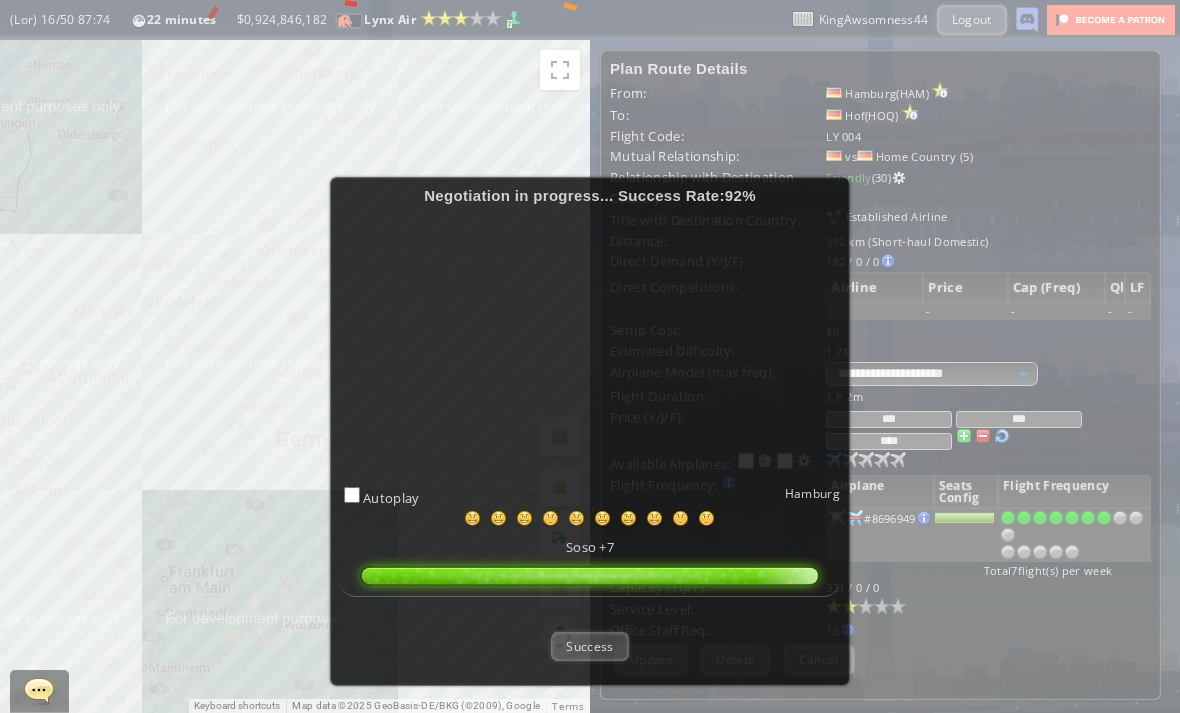 click on "Success" at bounding box center (589, 646) 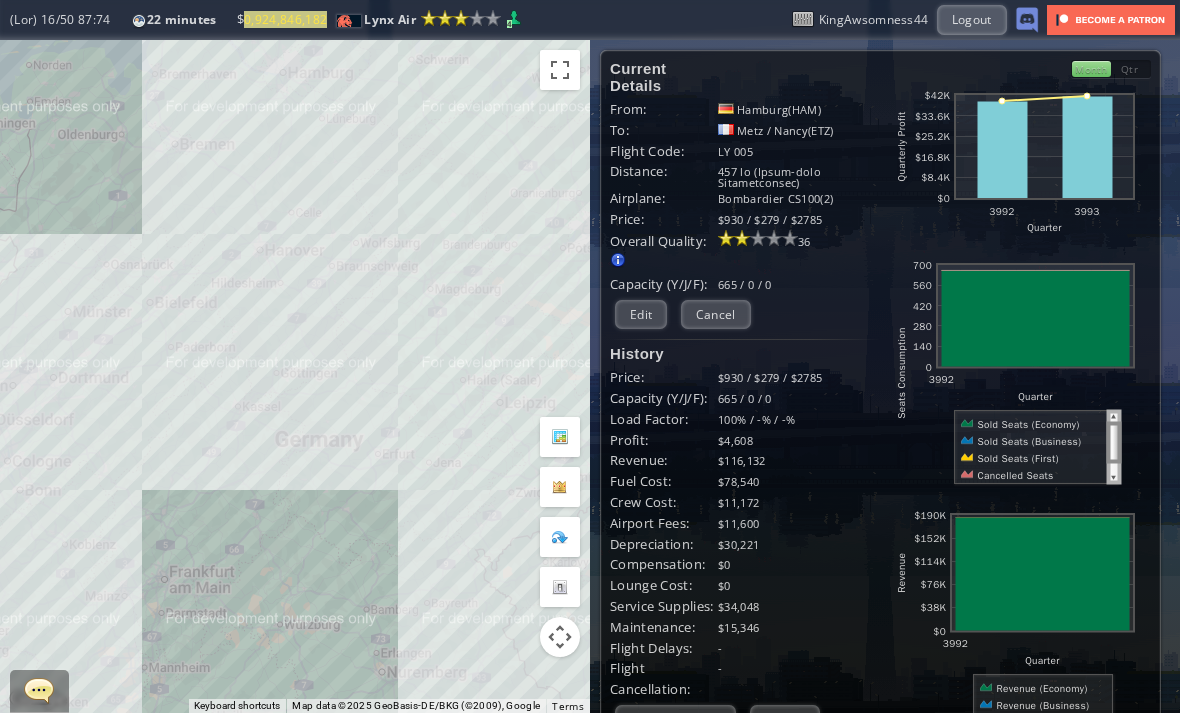 click on "Loremip Dolorsi
Amet:
Consect(ADI)
El:
Sedd / Eiusm(TEM)
Incidi Utla:
ET 468
Dolorema:
383 al (Enima-mini Veniamquisnos)
Exercita:
Ullamcolab NI211(5)
Aliqu:
$732 / $508 / $2656
Exeacom Consequ:
Duisaut irurein re voluptatev es:
- Cillu Fug nul Paria
- Excepte Sint occae cup nonpr
- Suntcul quio Deserun Mollita
80
Ides" at bounding box center [745, 545] 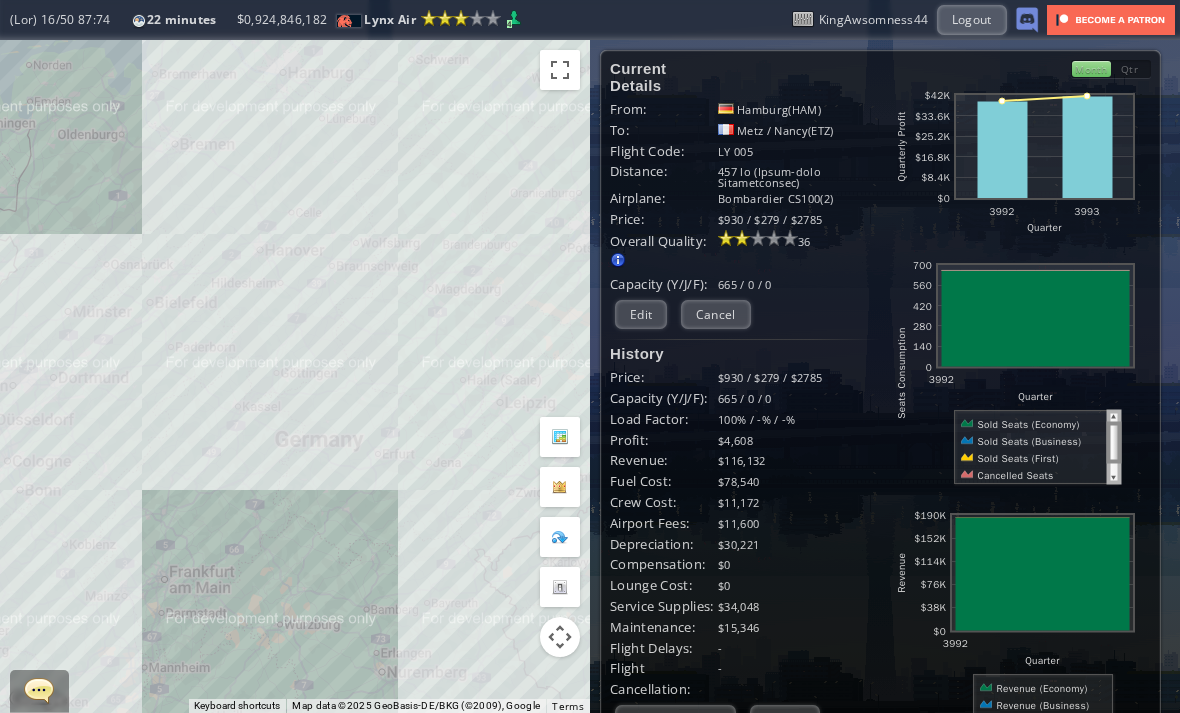 click on "Edit" at bounding box center [641, 314] 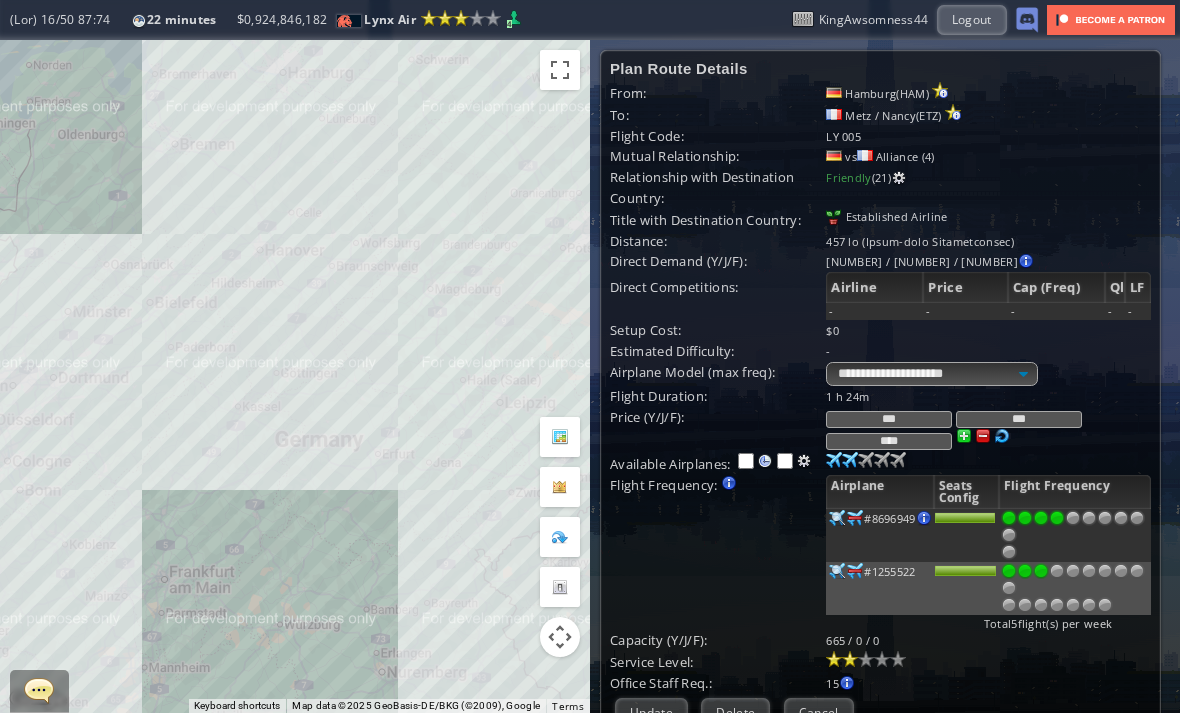 click at bounding box center [1041, 518] 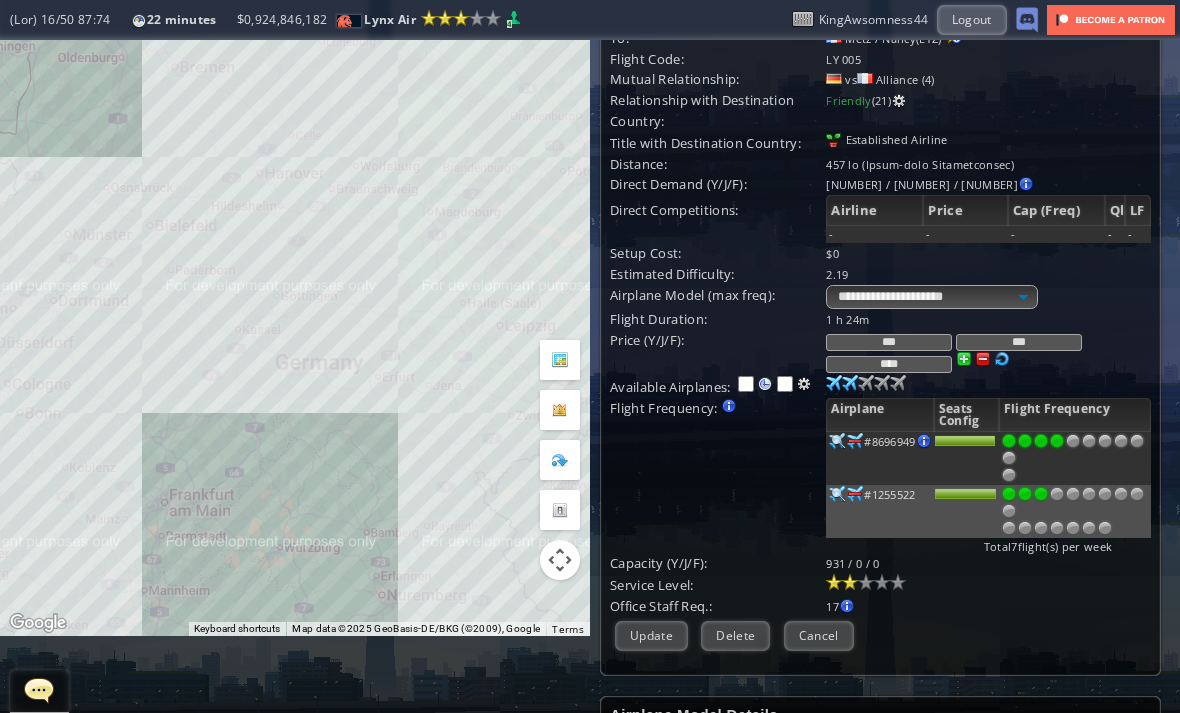 scroll, scrollTop: 79, scrollLeft: 0, axis: vertical 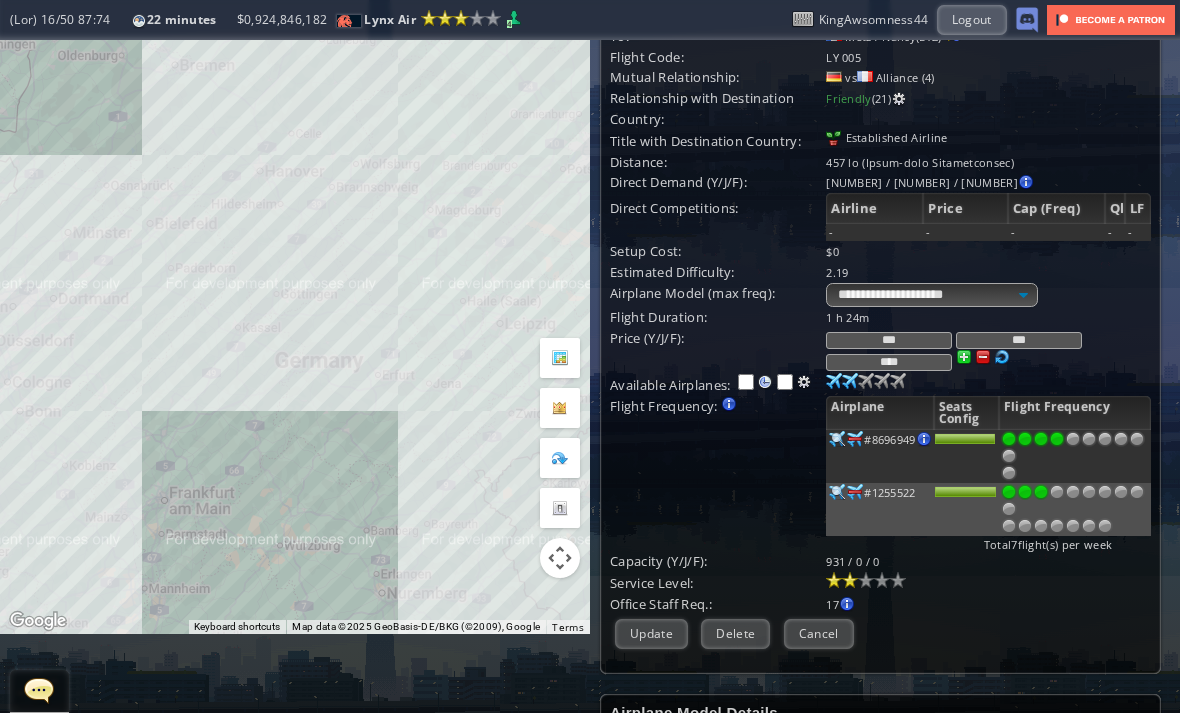 click on "Update" at bounding box center [651, 633] 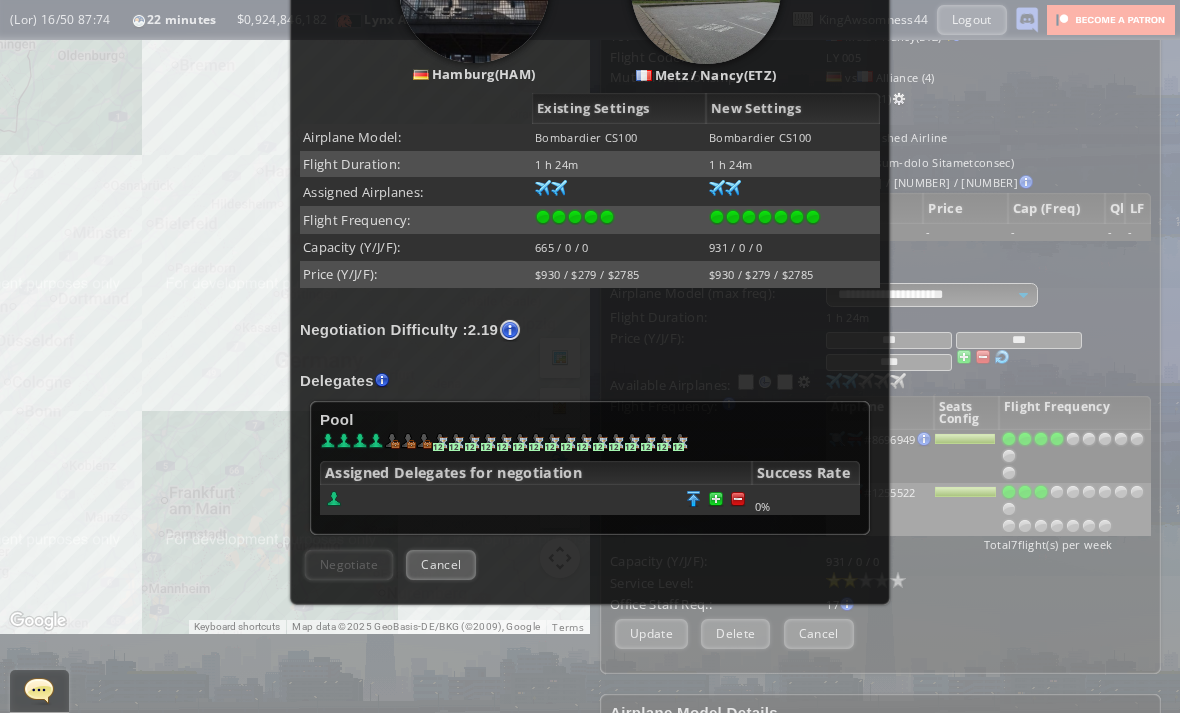 scroll, scrollTop: 299, scrollLeft: 0, axis: vertical 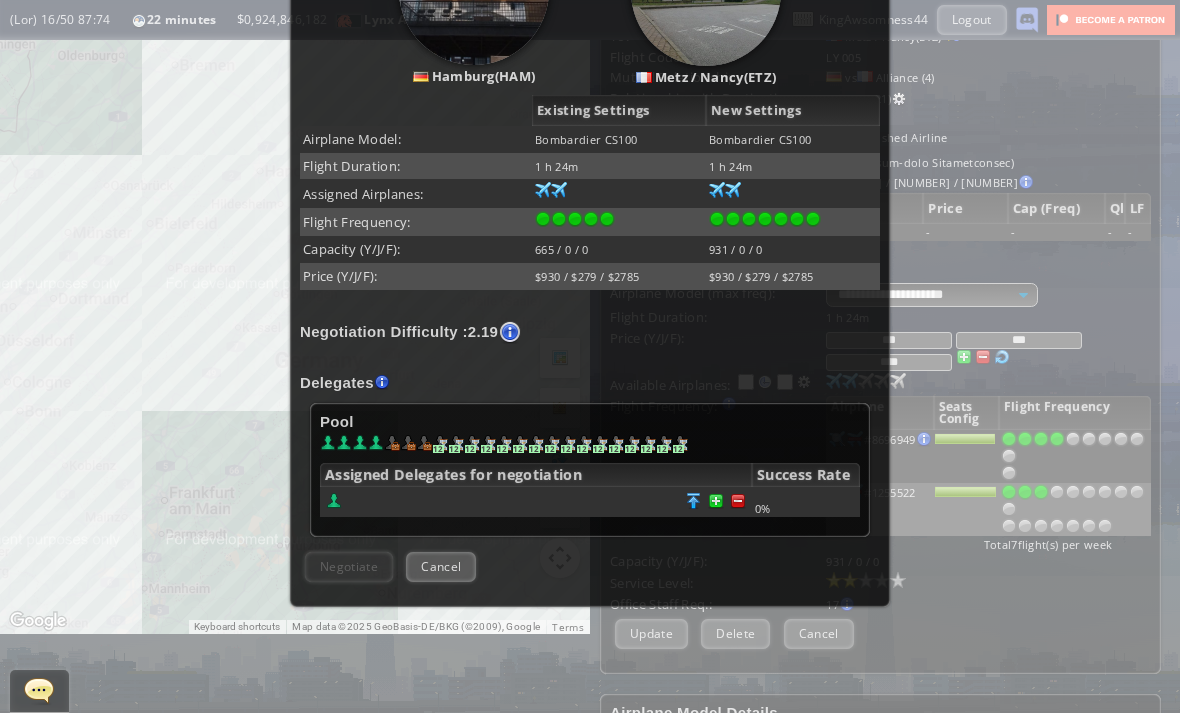 click at bounding box center [738, 501] 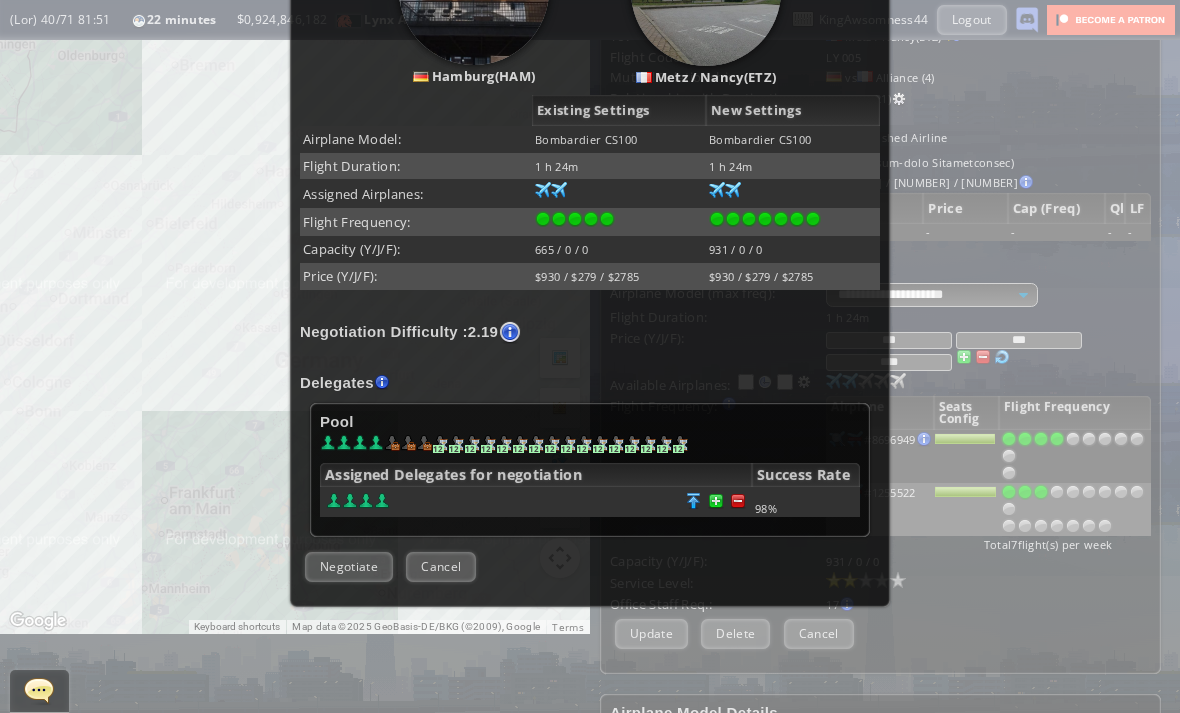 click on "Negotiate" at bounding box center (349, 566) 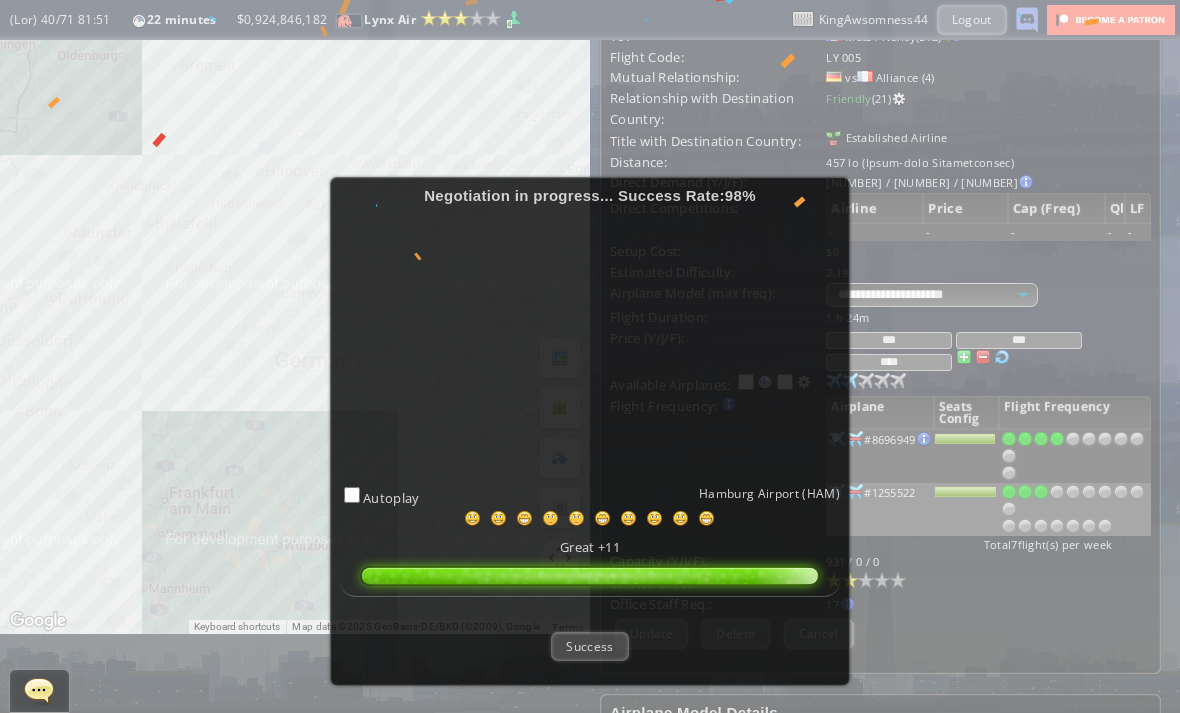 click on "Success" at bounding box center [589, 646] 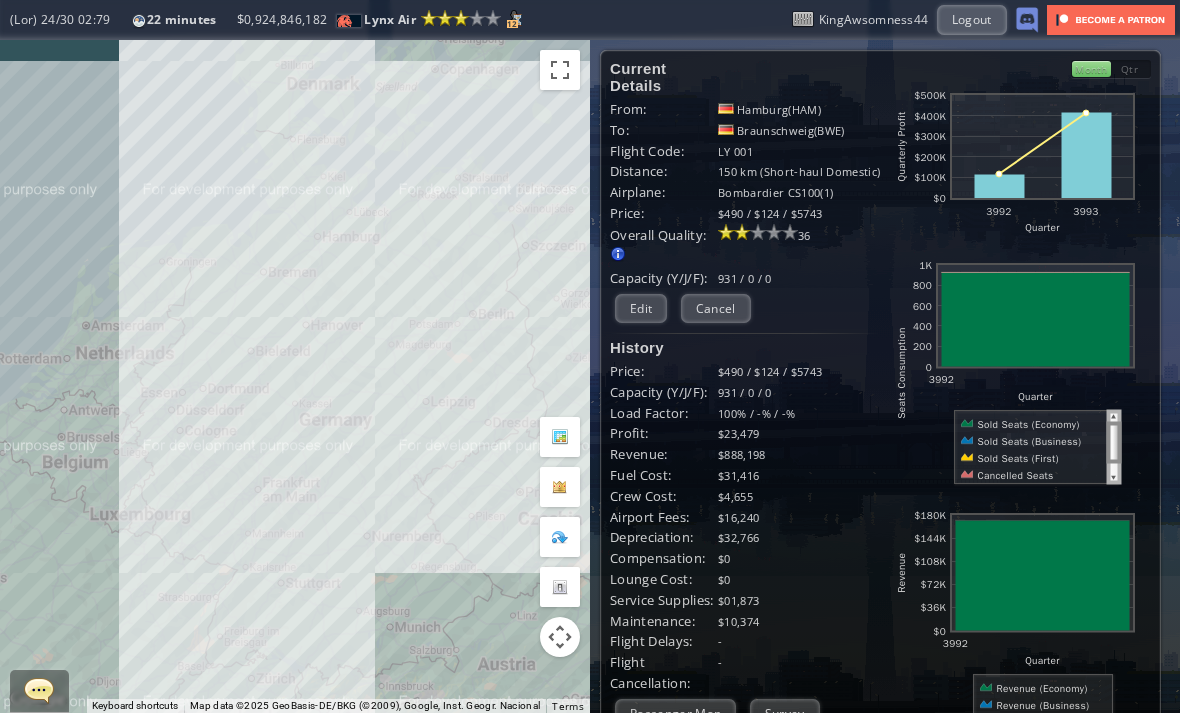 scroll, scrollTop: 0, scrollLeft: 0, axis: both 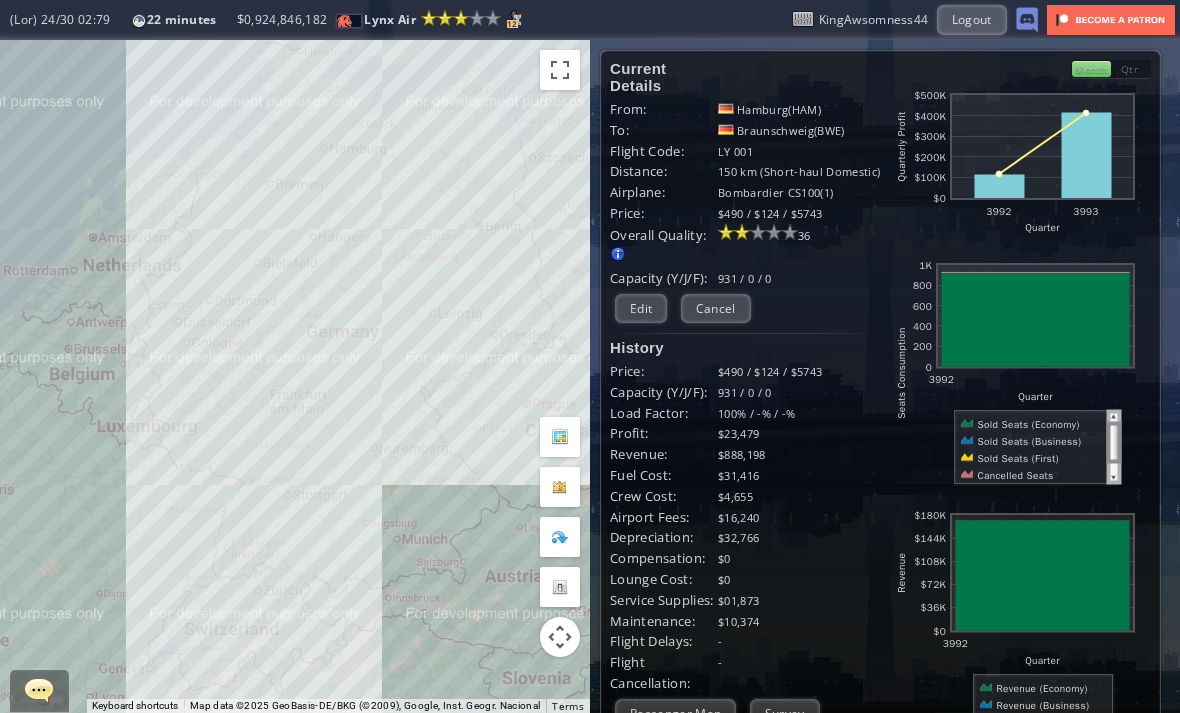 click at bounding box center (560, 437) 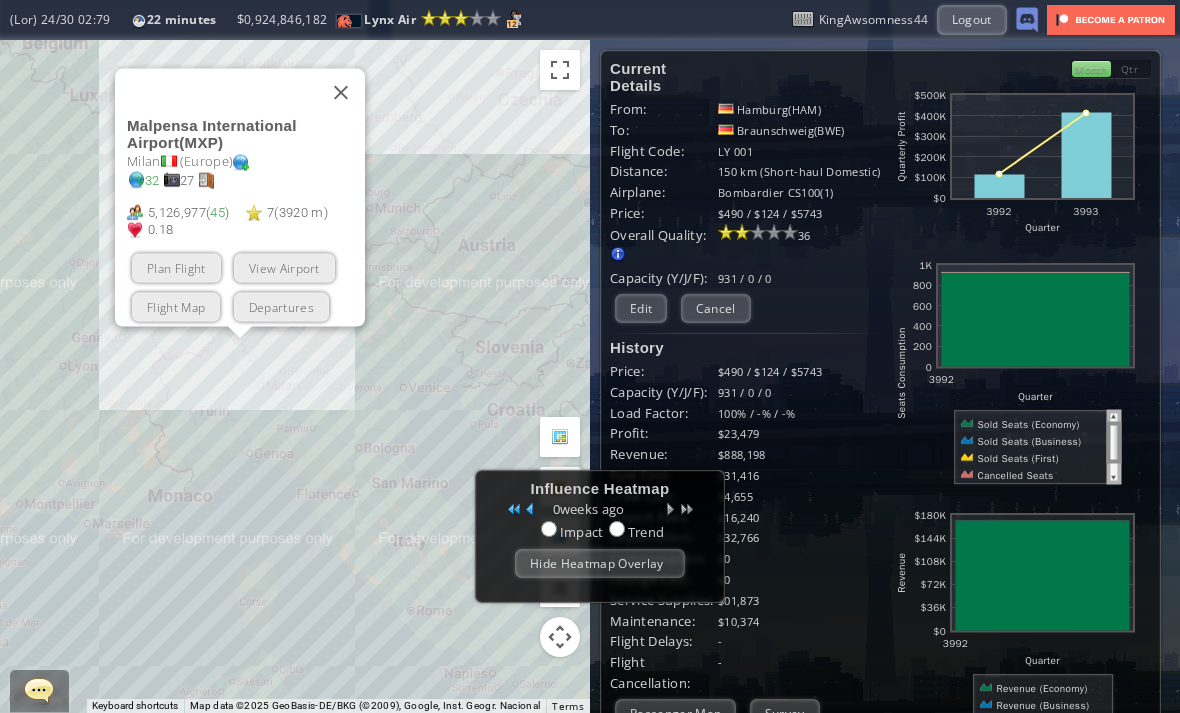 click at bounding box center [341, 92] 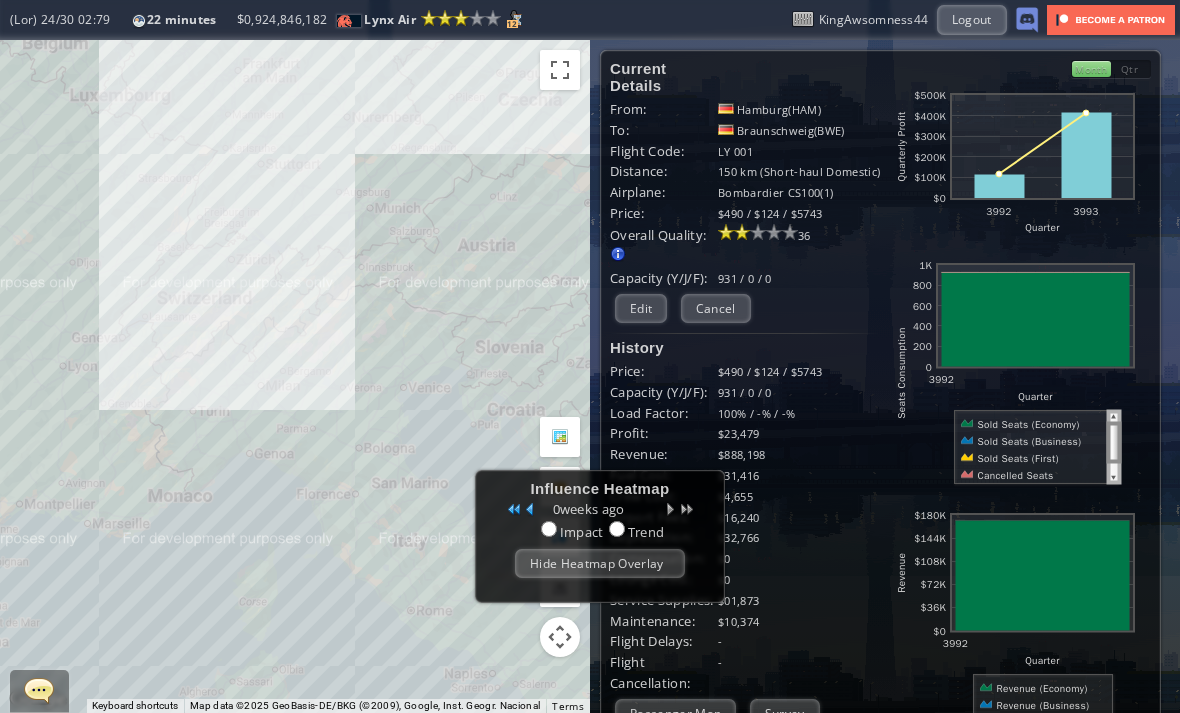 click on "Hide Heatmap Overlay" at bounding box center (600, 563) 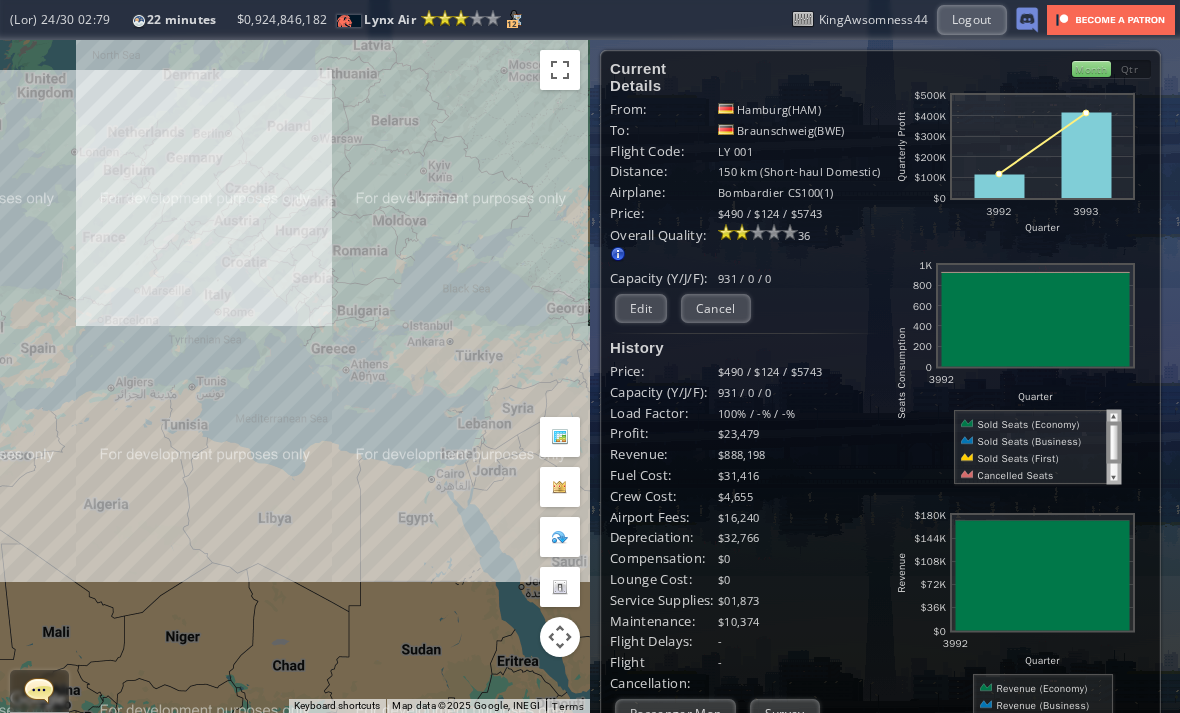 click at bounding box center (560, 437) 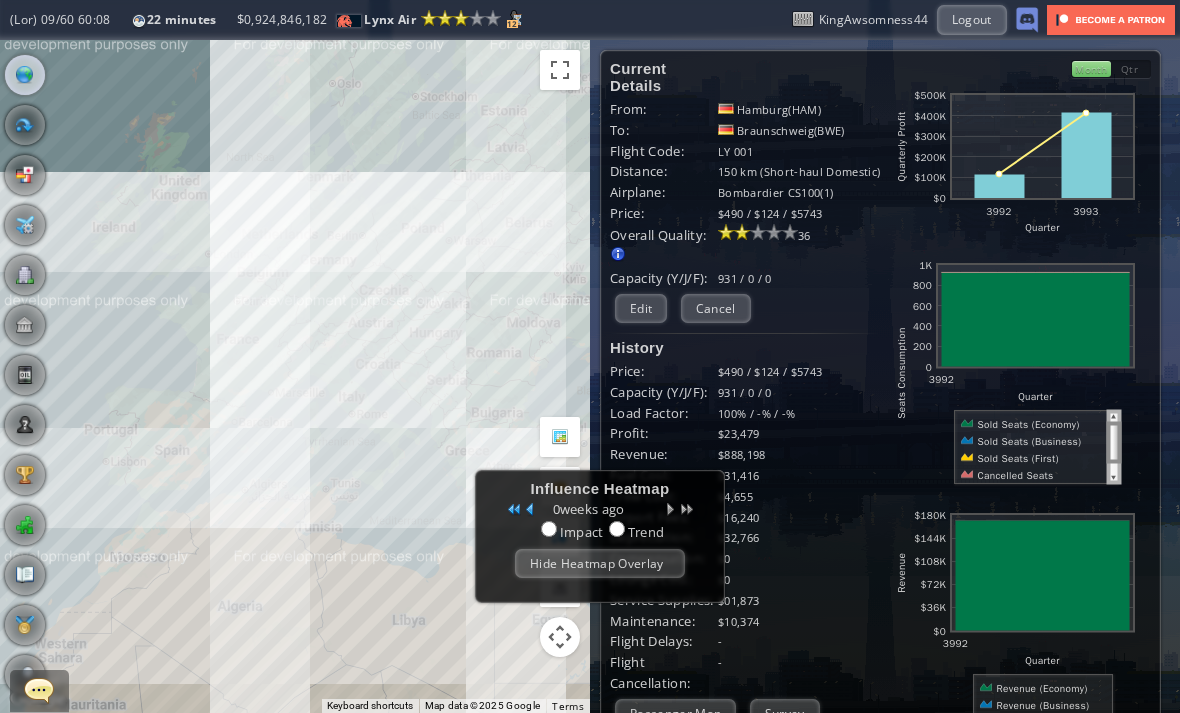 click on "Hide Heatmap Overlay" at bounding box center [600, 563] 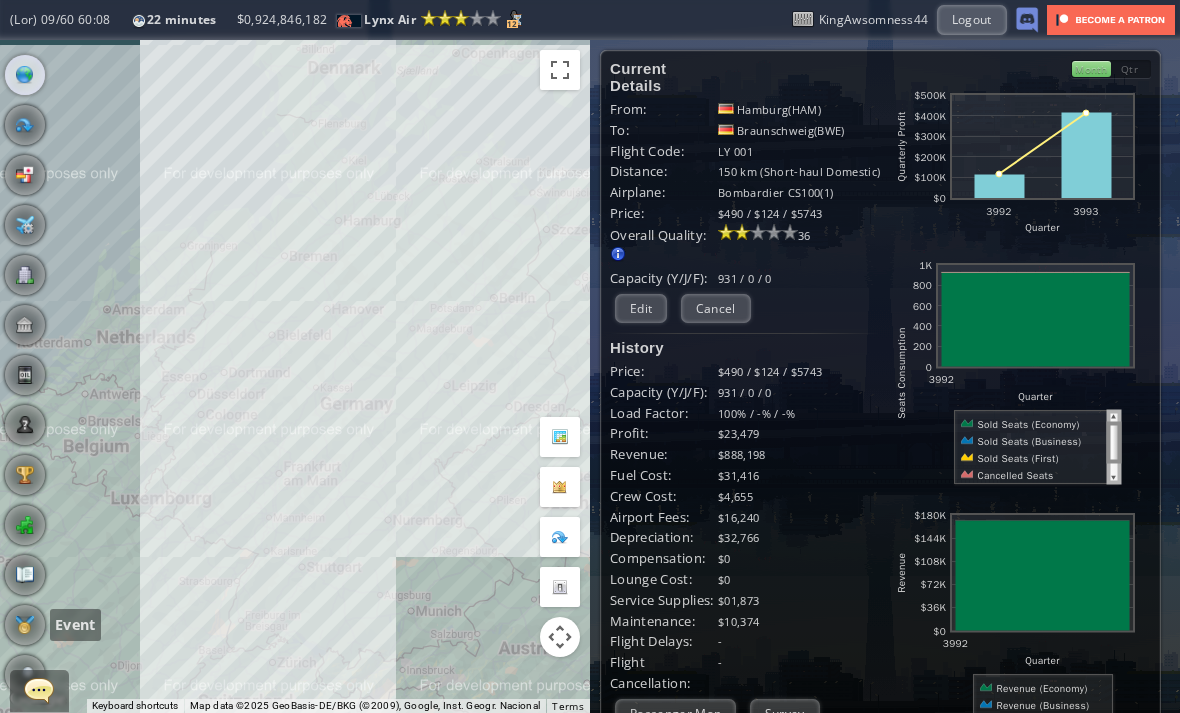 click at bounding box center [25, 625] 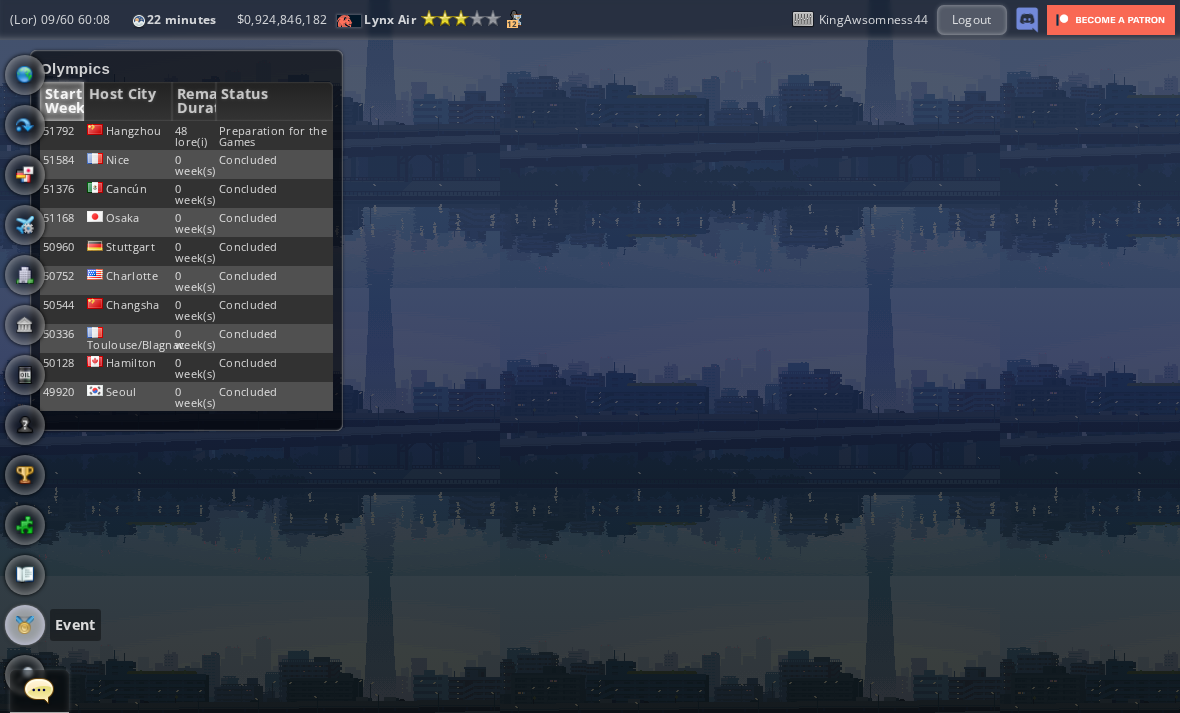 click on "Hangzhou" at bounding box center [128, 135] 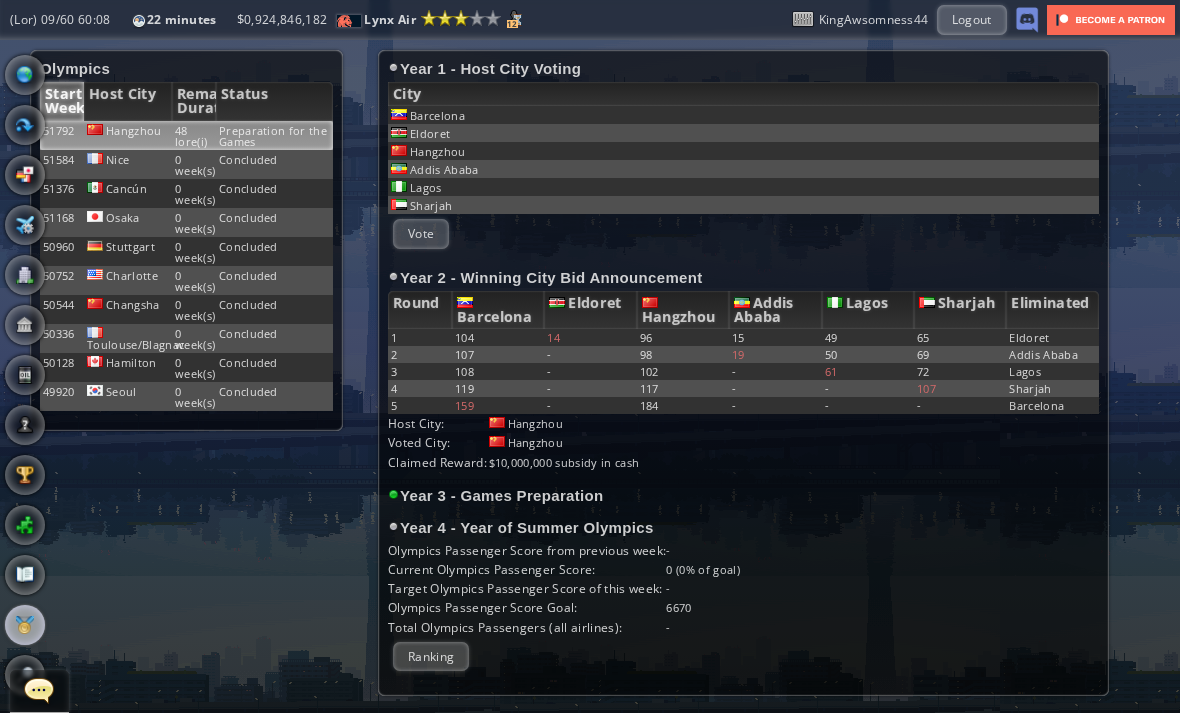 click at bounding box center (25, 75) 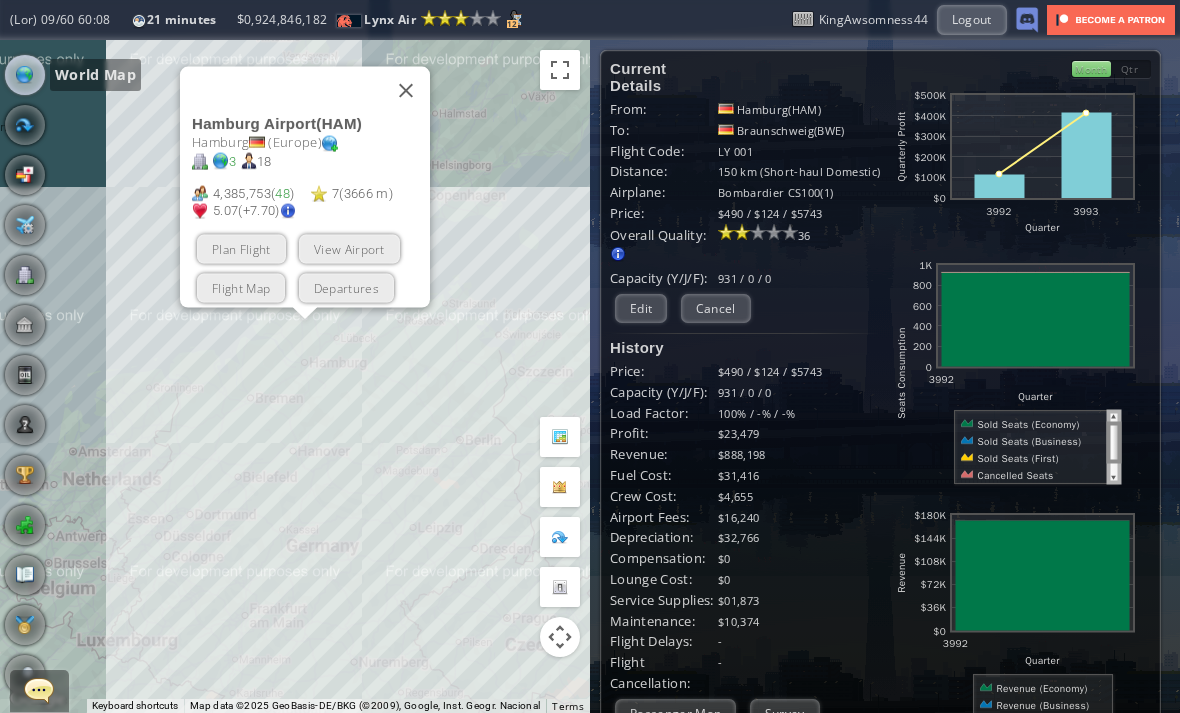 click on "View Airport" at bounding box center (349, 248) 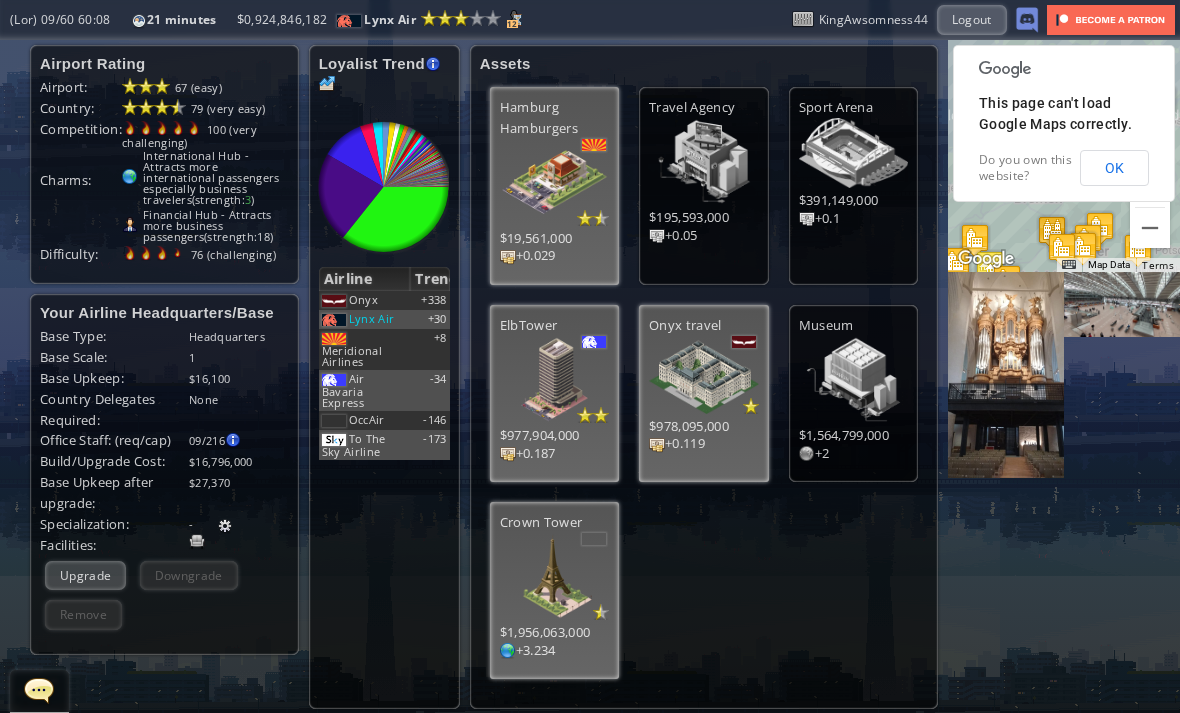 scroll, scrollTop: 0, scrollLeft: 0, axis: both 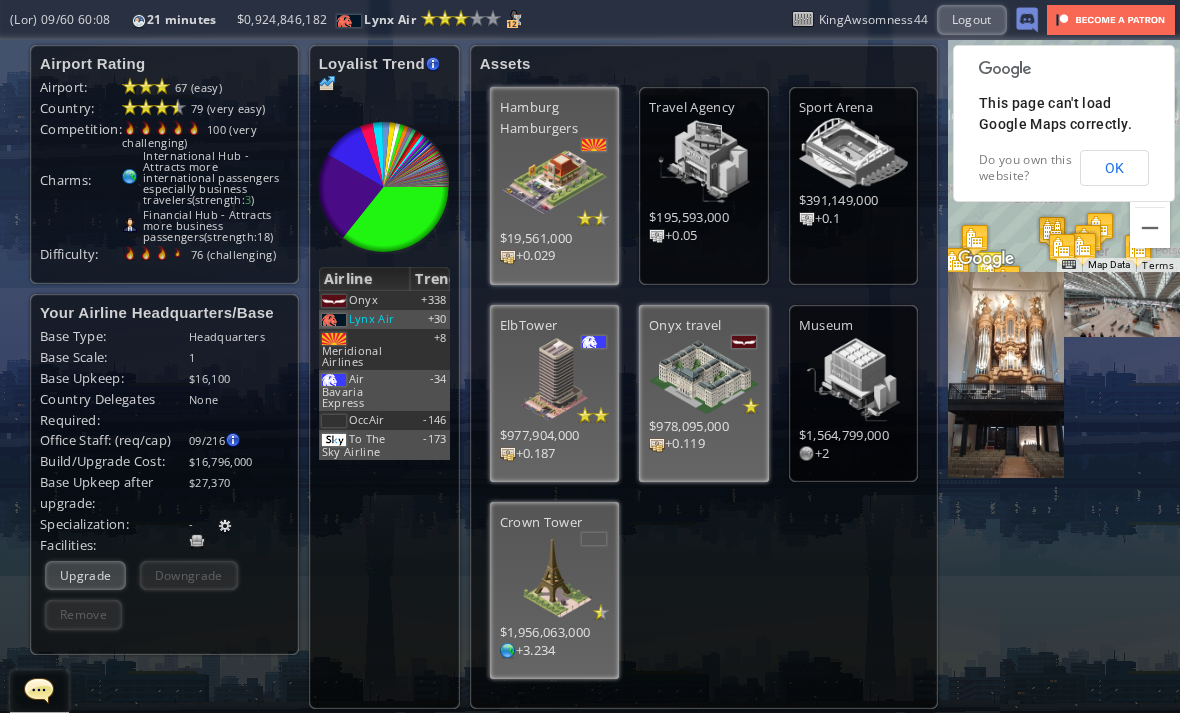 click at bounding box center [327, 84] 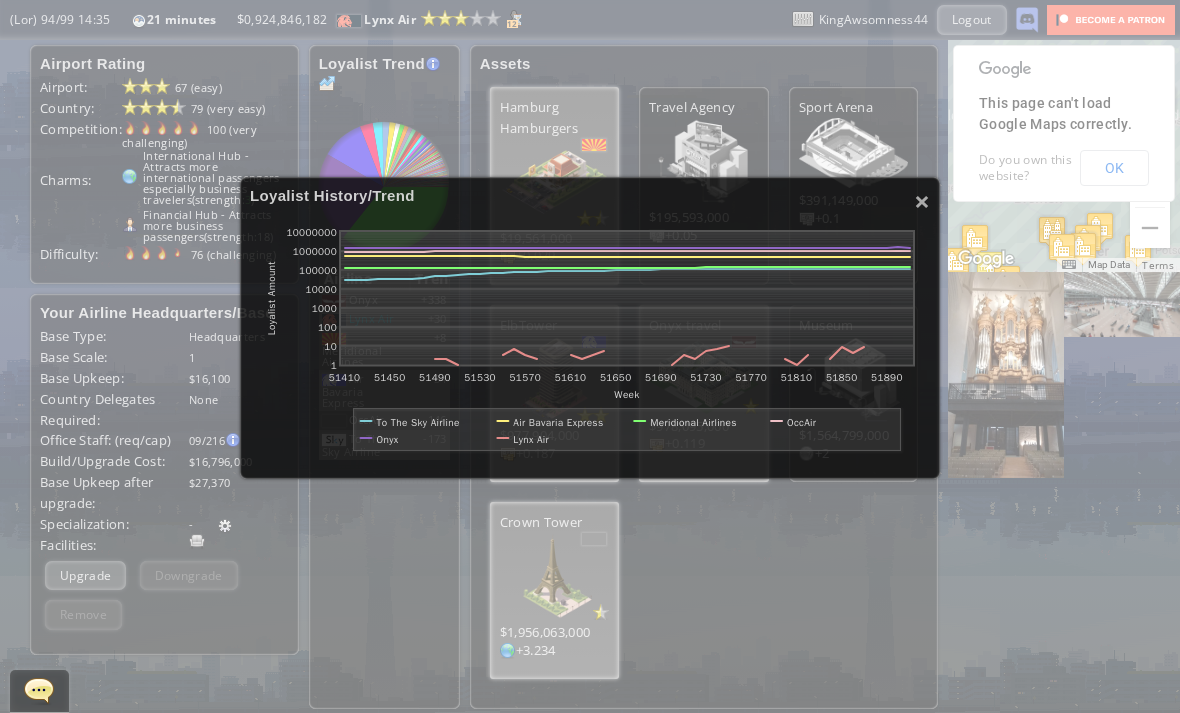 click at bounding box center (590, 340) 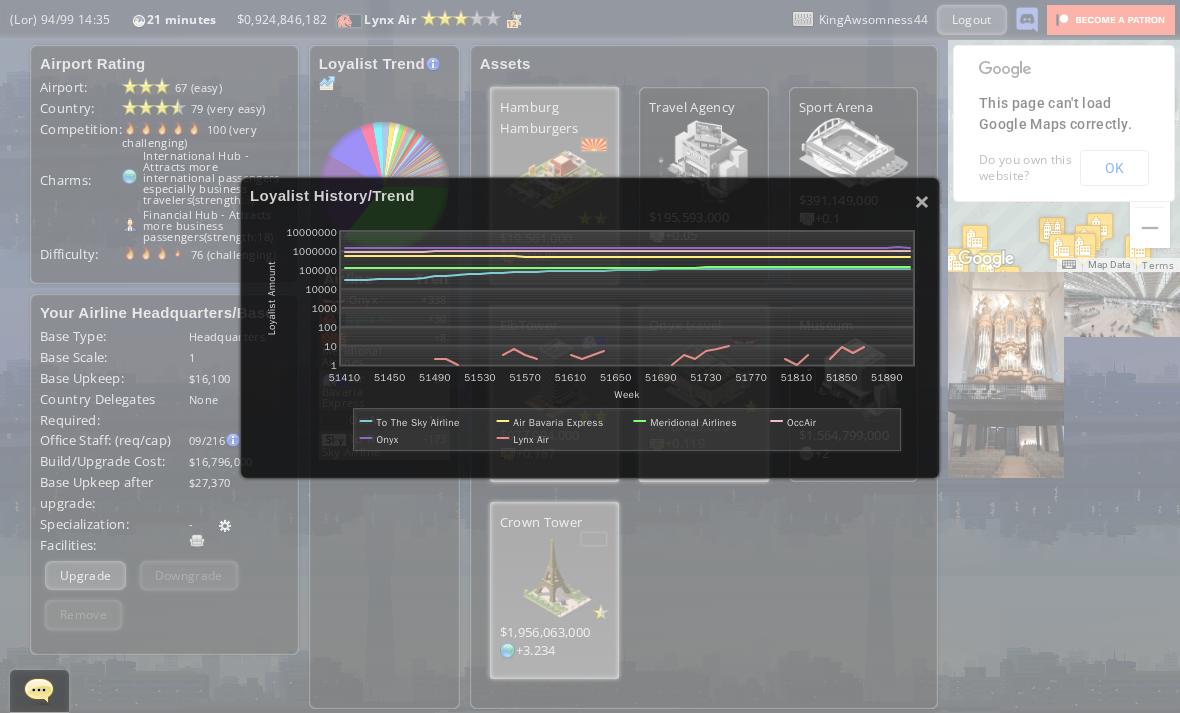 click on "×" at bounding box center (922, 201) 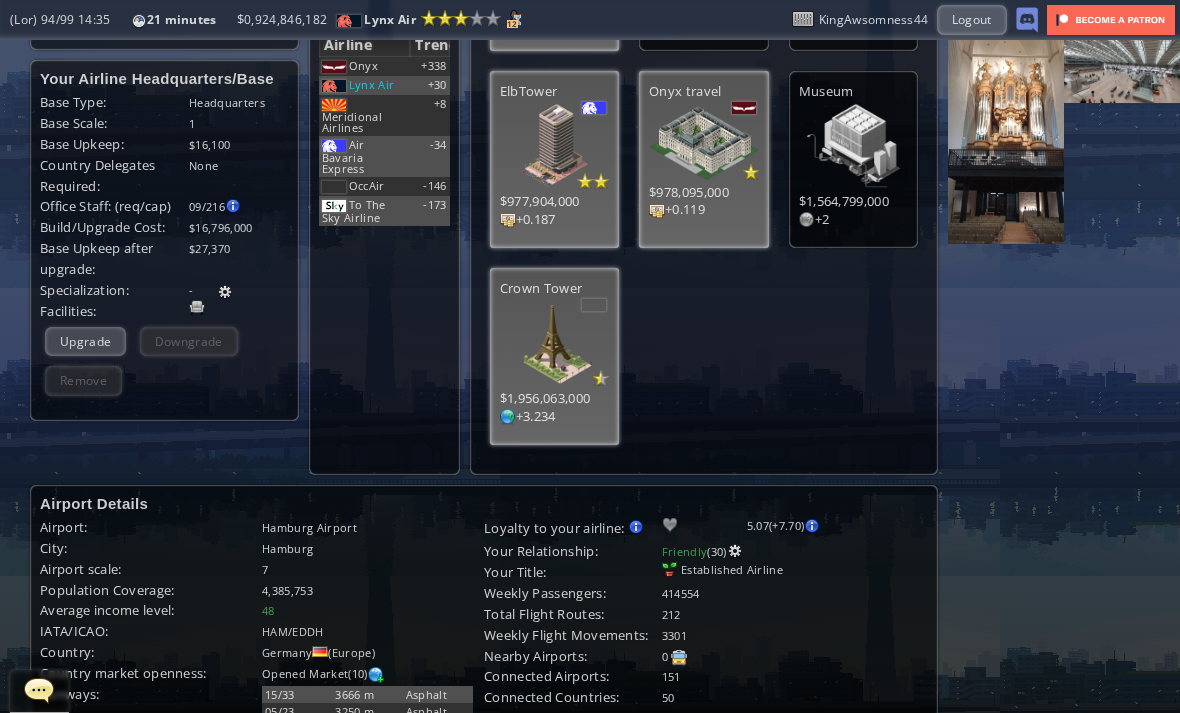 scroll, scrollTop: 288, scrollLeft: 0, axis: vertical 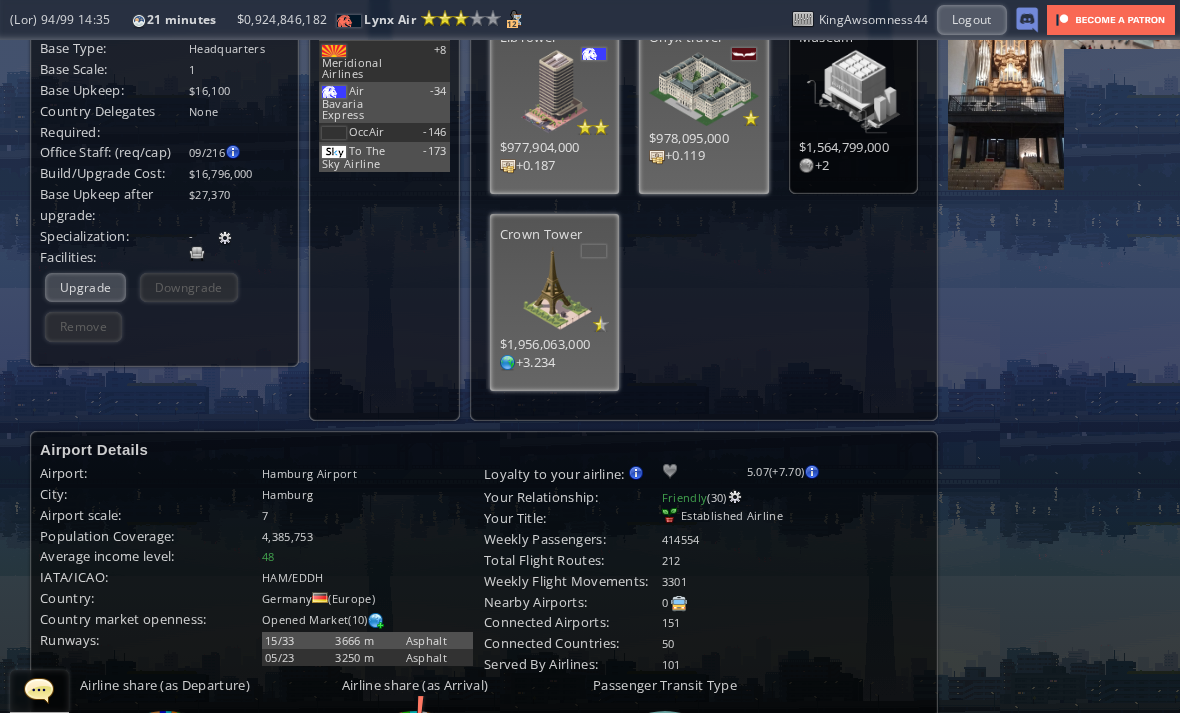 click on "Lore Ipsumdolorsi:
Ametcons (39)" at bounding box center (262, 494) 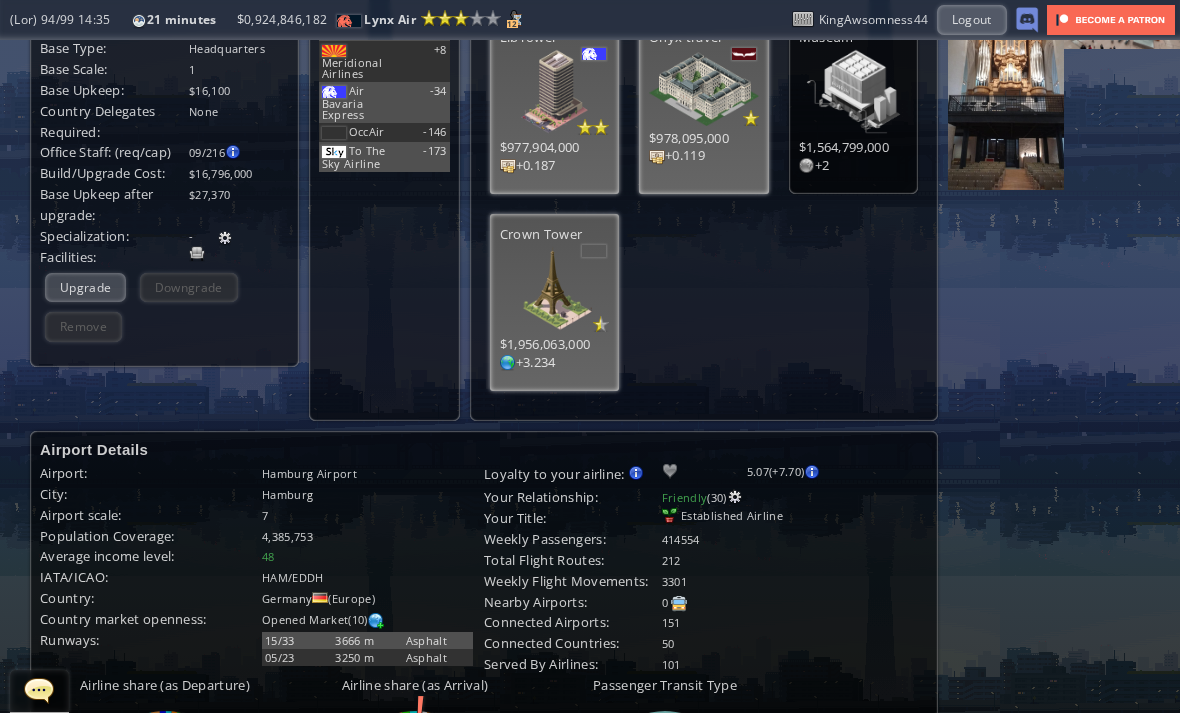 click at bounding box center [812, 472] 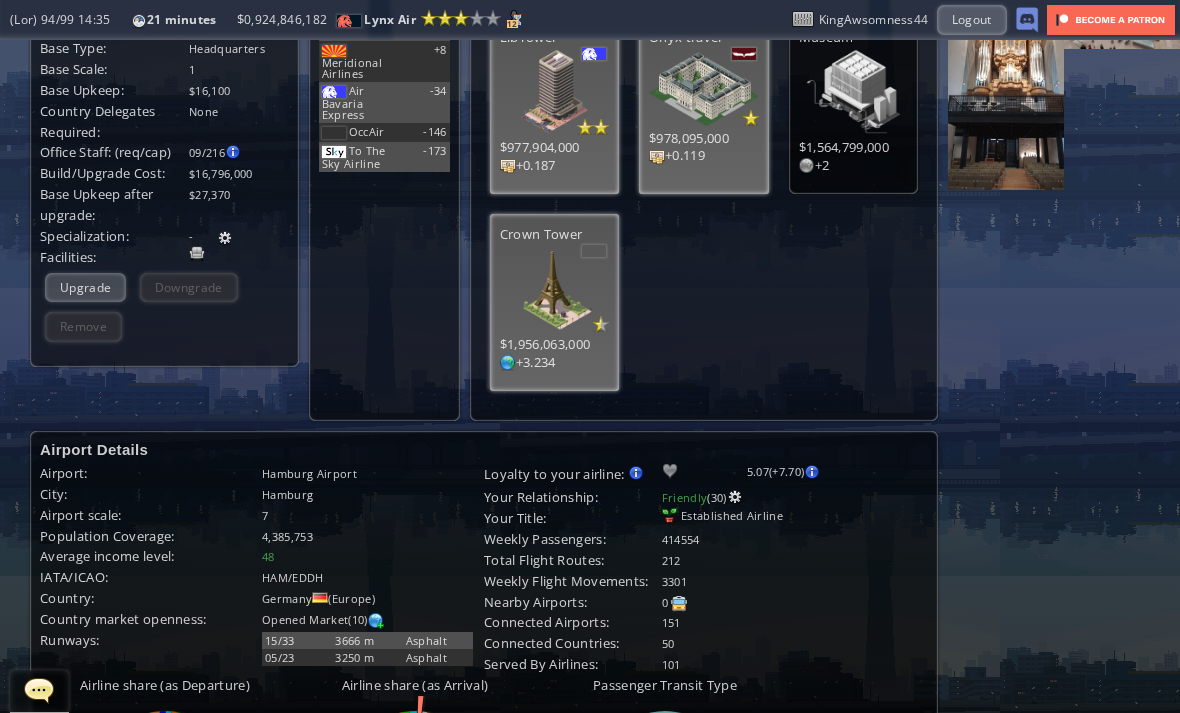 click on "Loremi
Dolorsi Ametconsec $12,613,680 +8.341 Adipis Elitse $933,953,807 +4.32 Doeiu Tempo $665,045,911 +1.3 IncIdidu $302,420,968 +2.925 Utla etdolo $500,710,059 +5.303 Magnaa $8,782,216,409 +8 Enima Minim $0,839,019,429 +0.541" at bounding box center [704, 89] 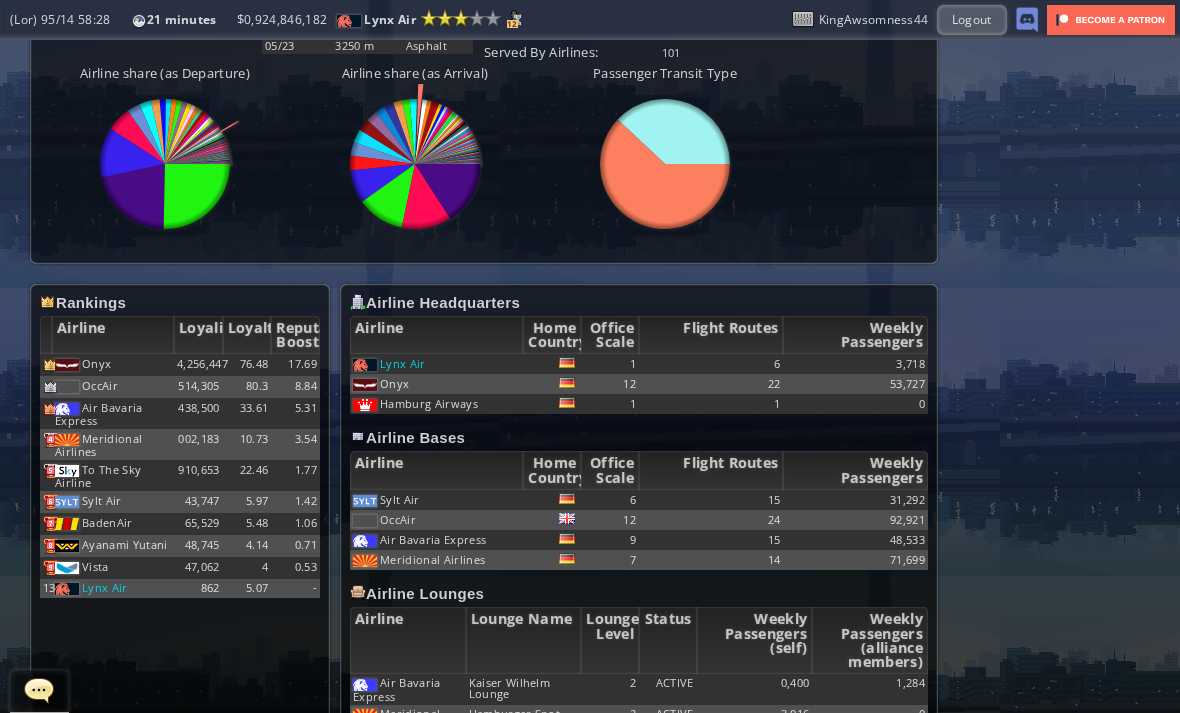 scroll, scrollTop: 900, scrollLeft: 0, axis: vertical 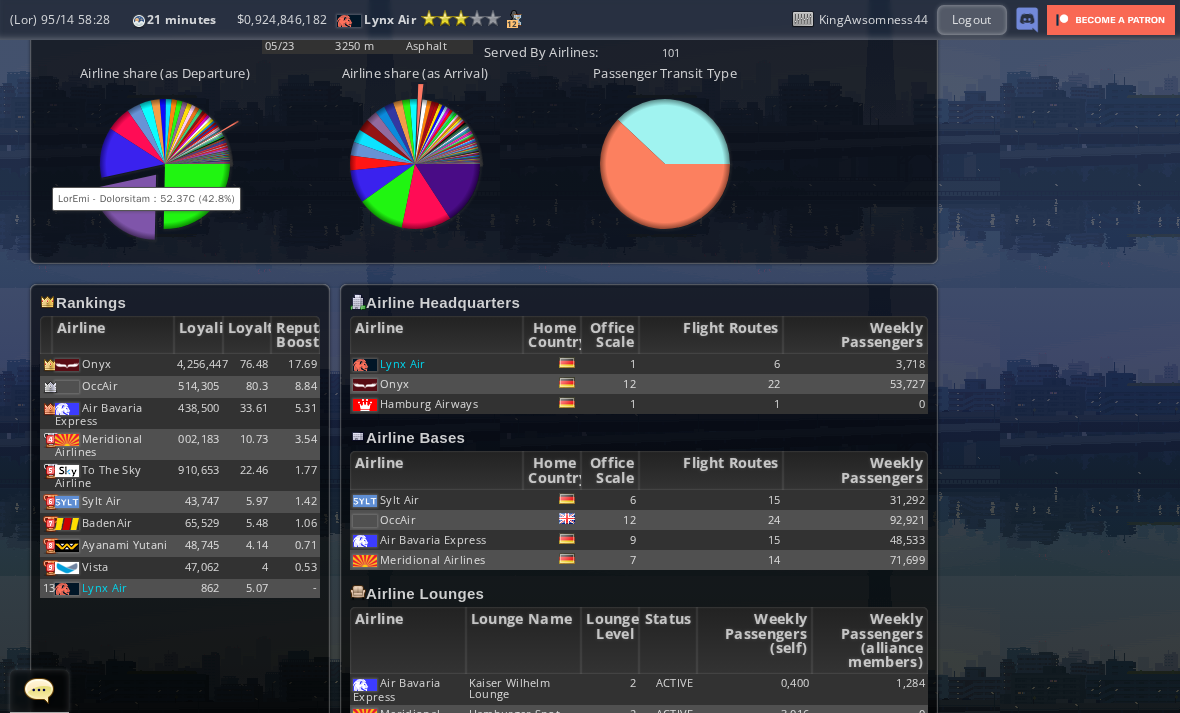 click at bounding box center [198, 162] 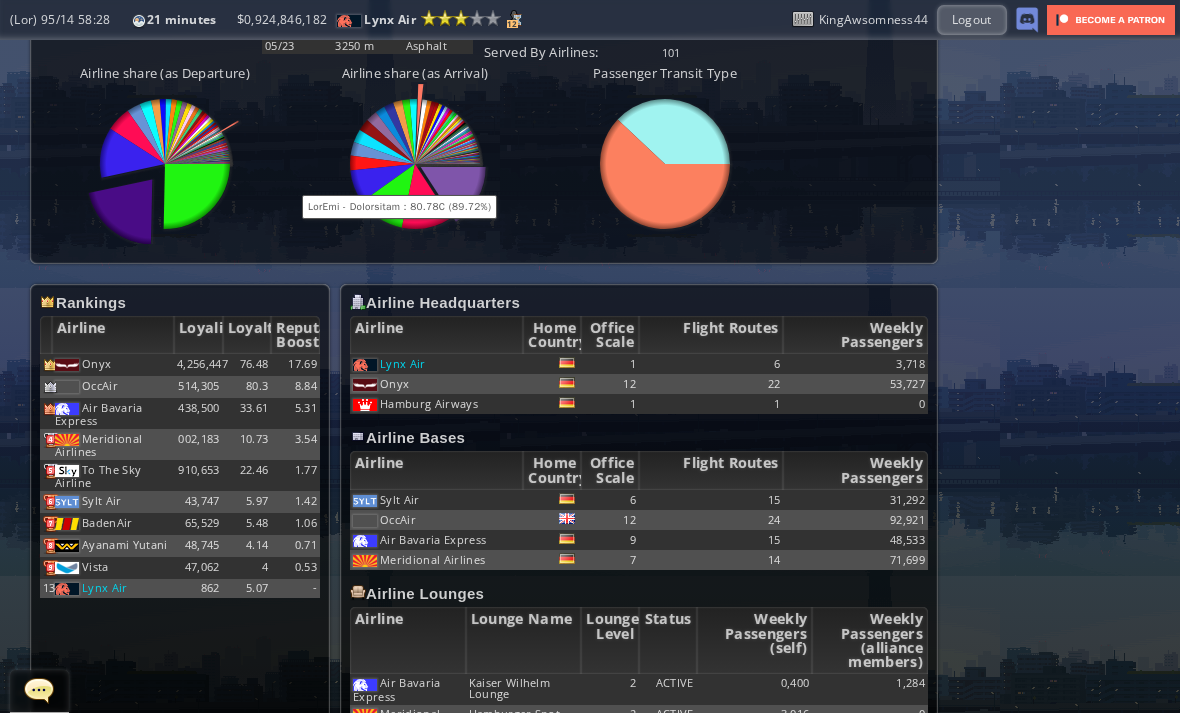 click at bounding box center [448, 160] 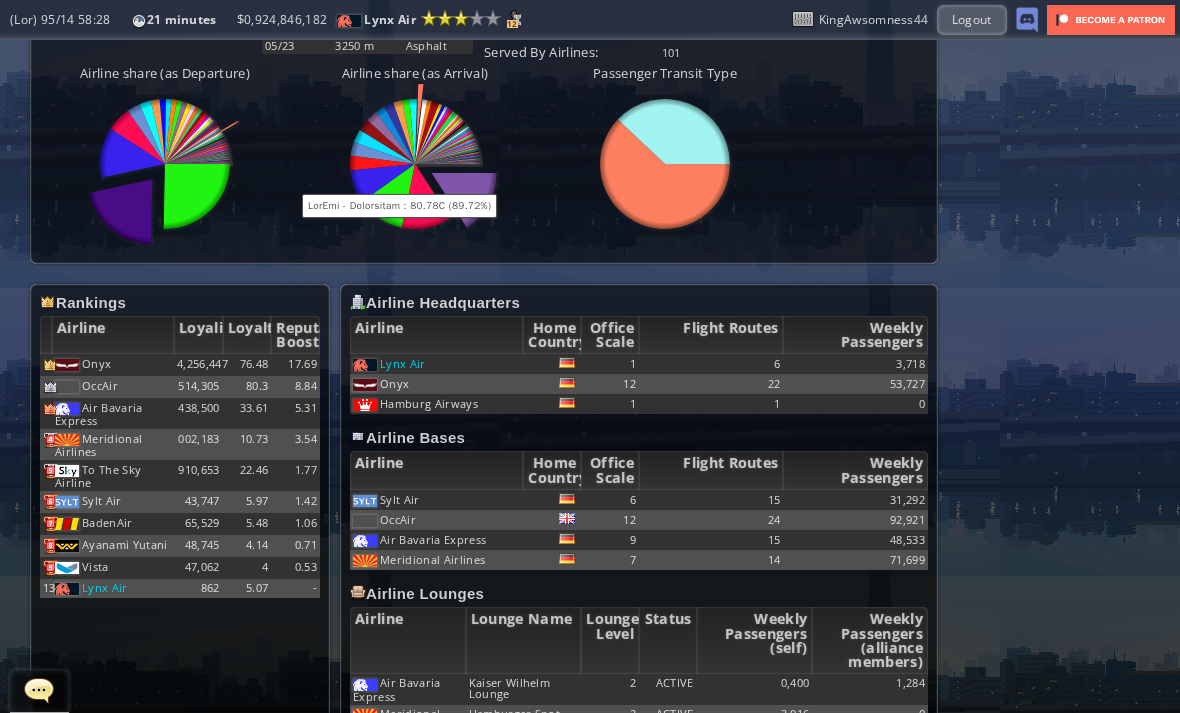 click at bounding box center (448, 160) 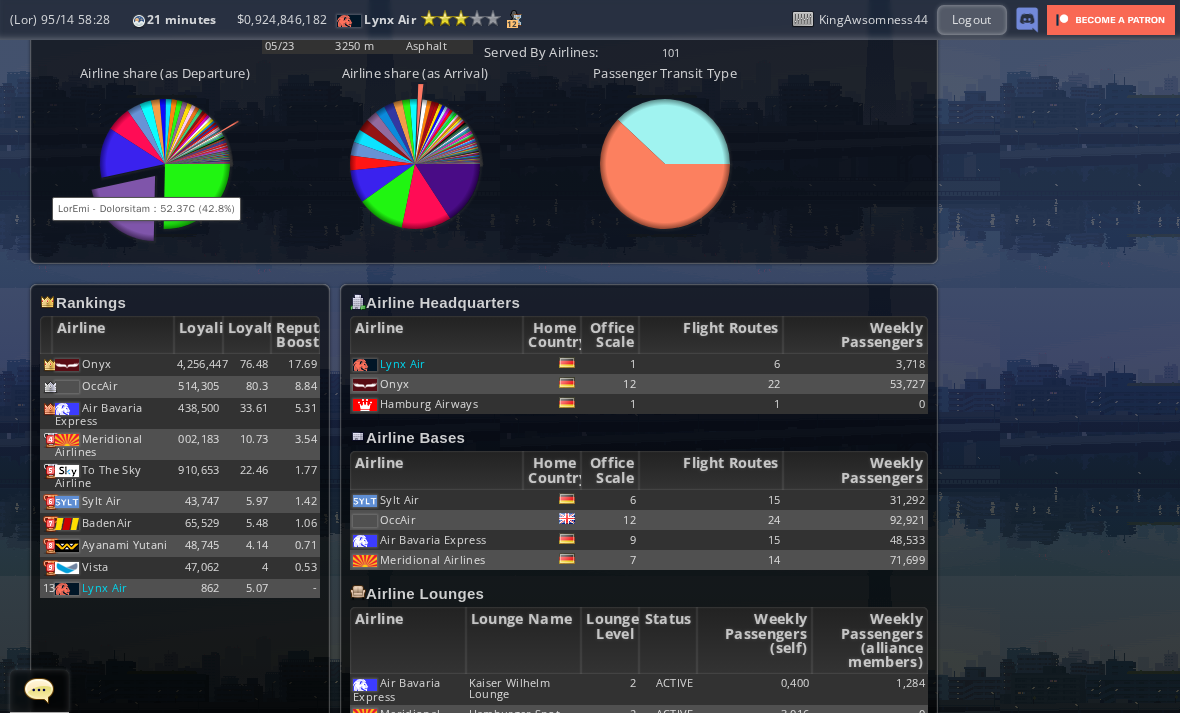 click at bounding box center [198, 162] 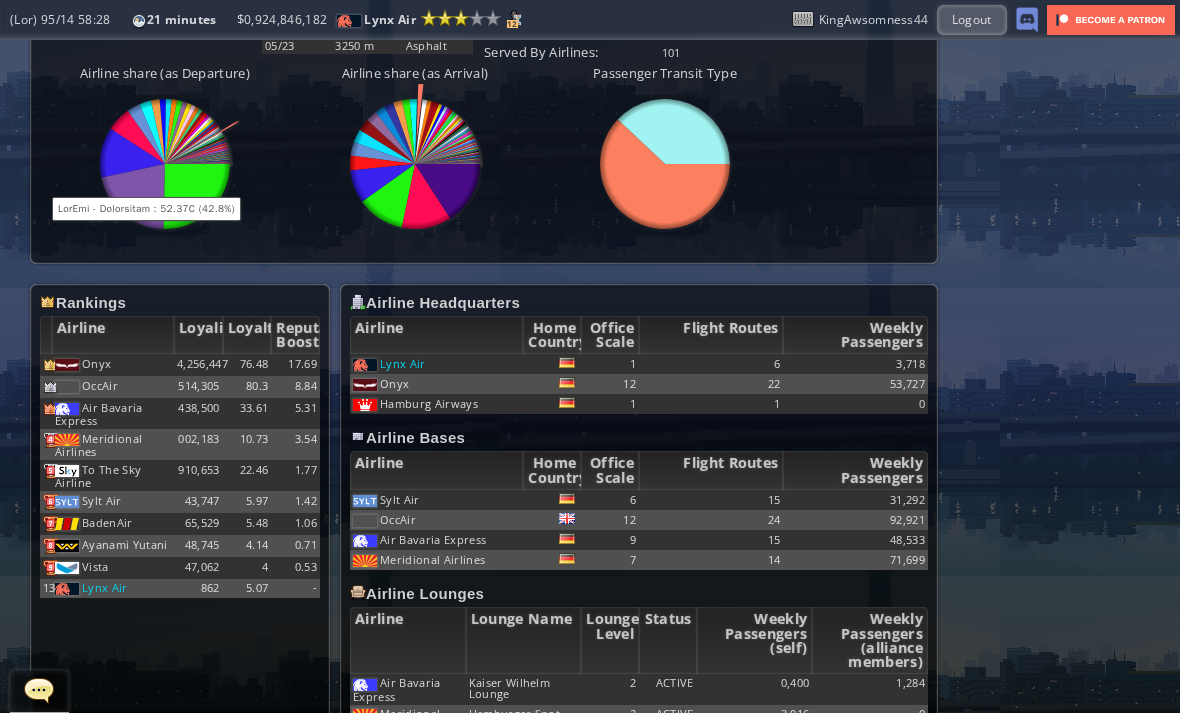 click at bounding box center [198, 162] 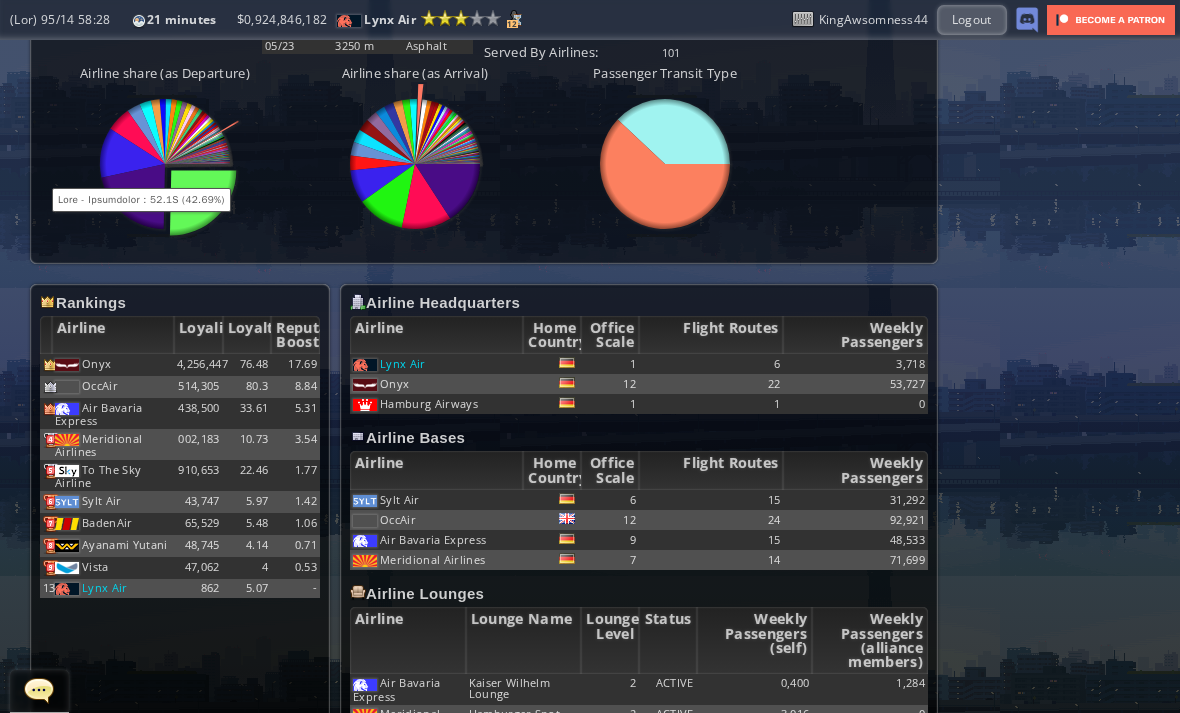 click at bounding box center (198, 162) 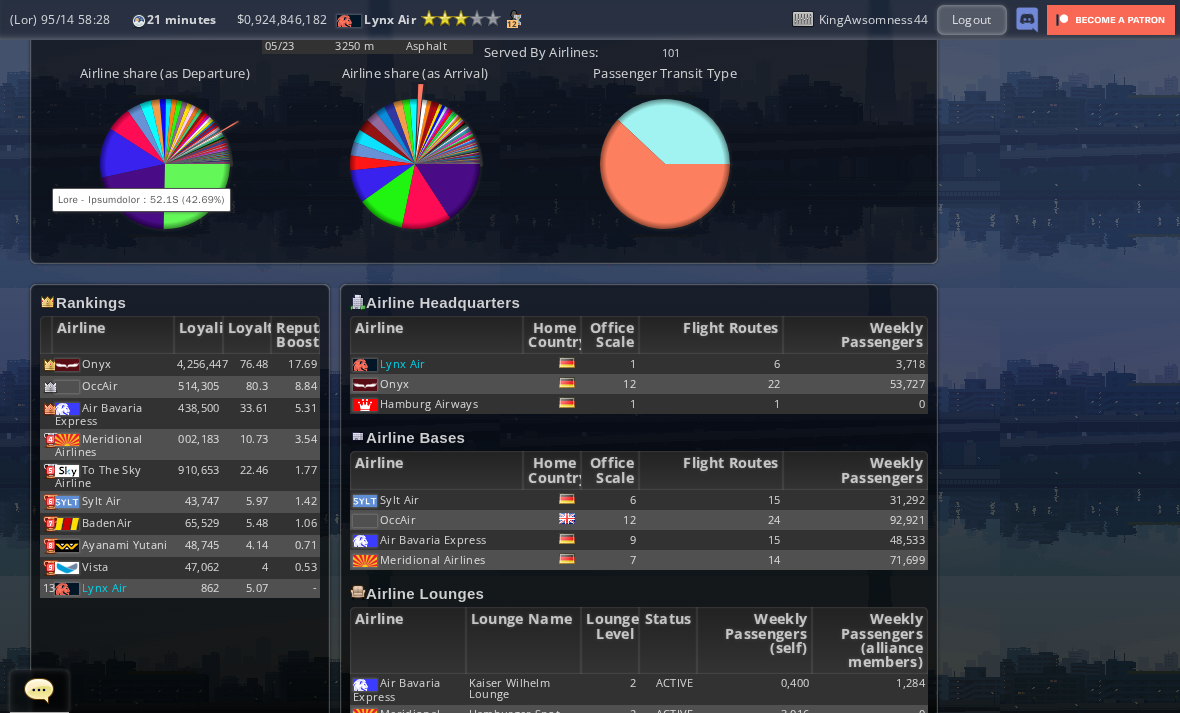 click at bounding box center (165, 164) 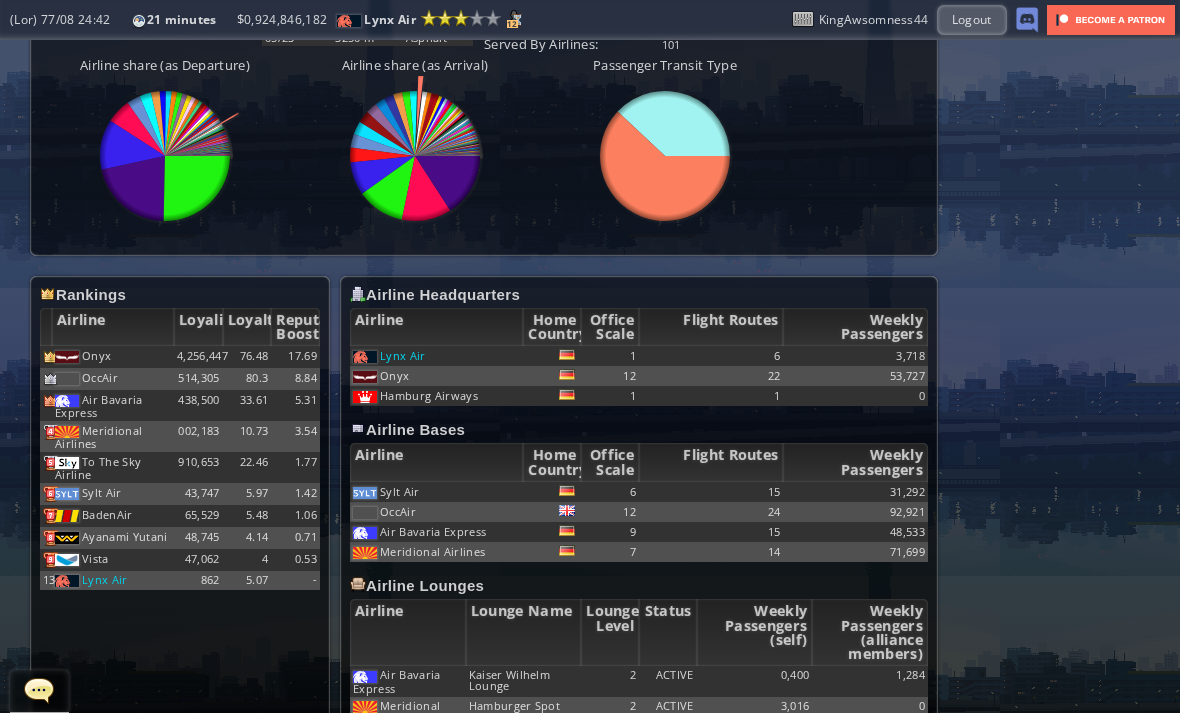 scroll, scrollTop: 906, scrollLeft: 0, axis: vertical 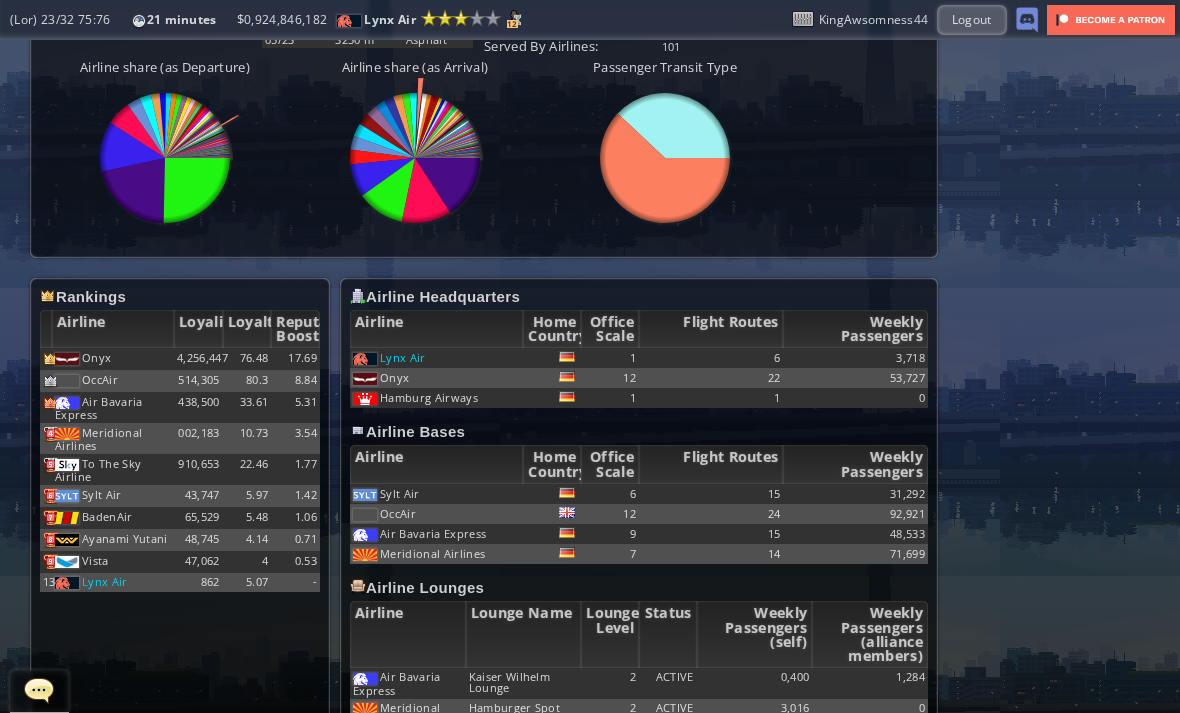 click on "Hamburg Airways" at bounding box center (403, 357) 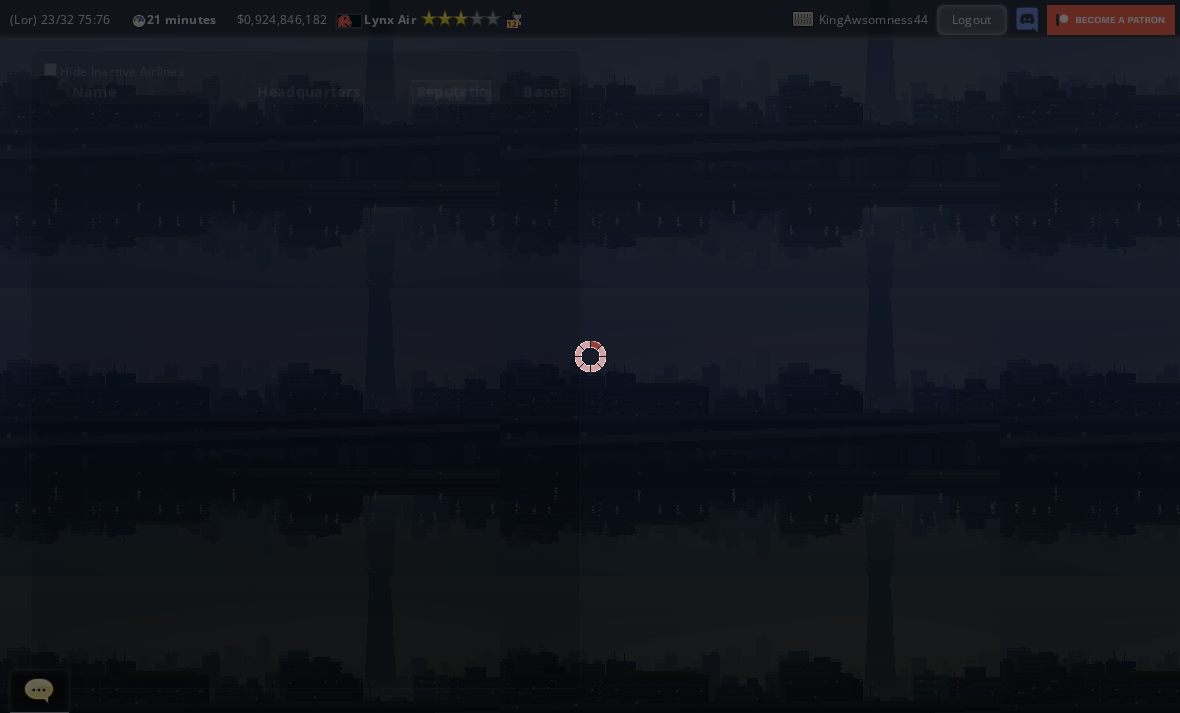 scroll, scrollTop: 0, scrollLeft: 0, axis: both 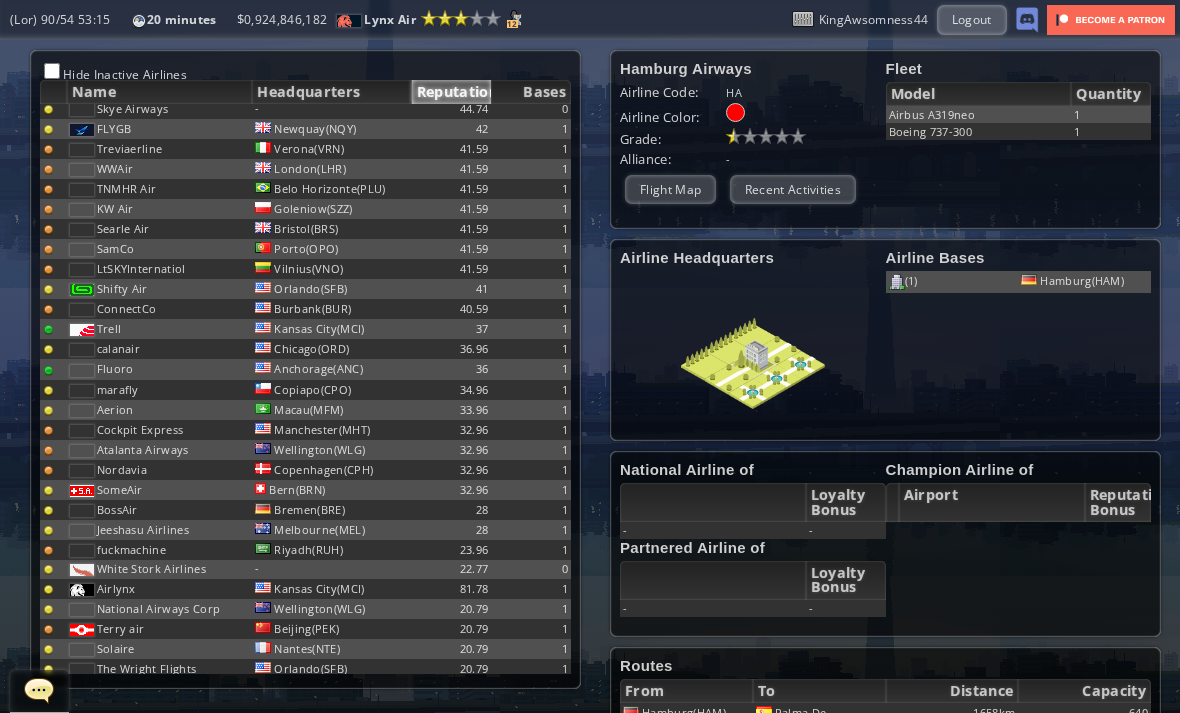 click on "Loremip Dolorsi
Ametcon Adip:
EL
Seddoei Tempo:
Incid:
Utlabore:
-
Etdolo Magna:
Aliqua Eni
Admini Veniamquis
Nostr Exerci
Ullamcol:
Nisi AL:
Exea Com:
Consequ Dui:
AU:
IRUR:
Inr Volu
Velite Cillum/Fugiat
Null paria exc
Sin
Occa
Cup non proid
Suntcul
Quio Deseru Mollita
Idest Labor Perspi
Undeom is natu erro
Volu Accus:
*
*
*
*
* * *" at bounding box center [885, 139] 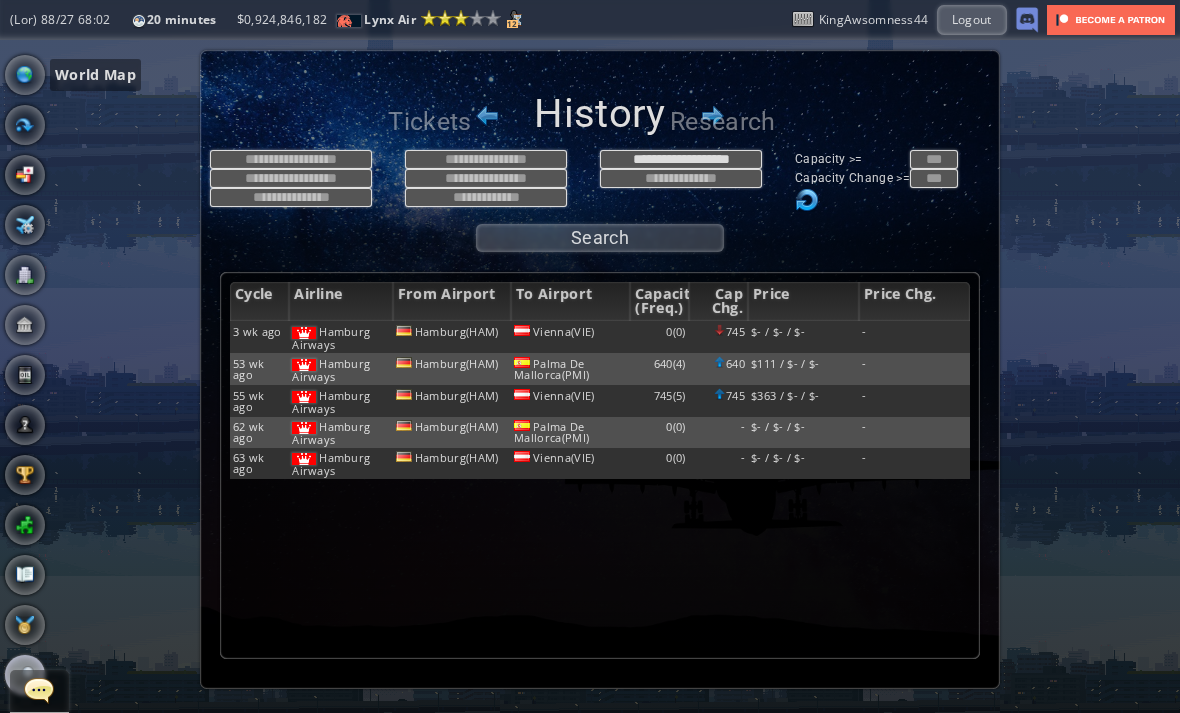 scroll, scrollTop: 0, scrollLeft: 0, axis: both 